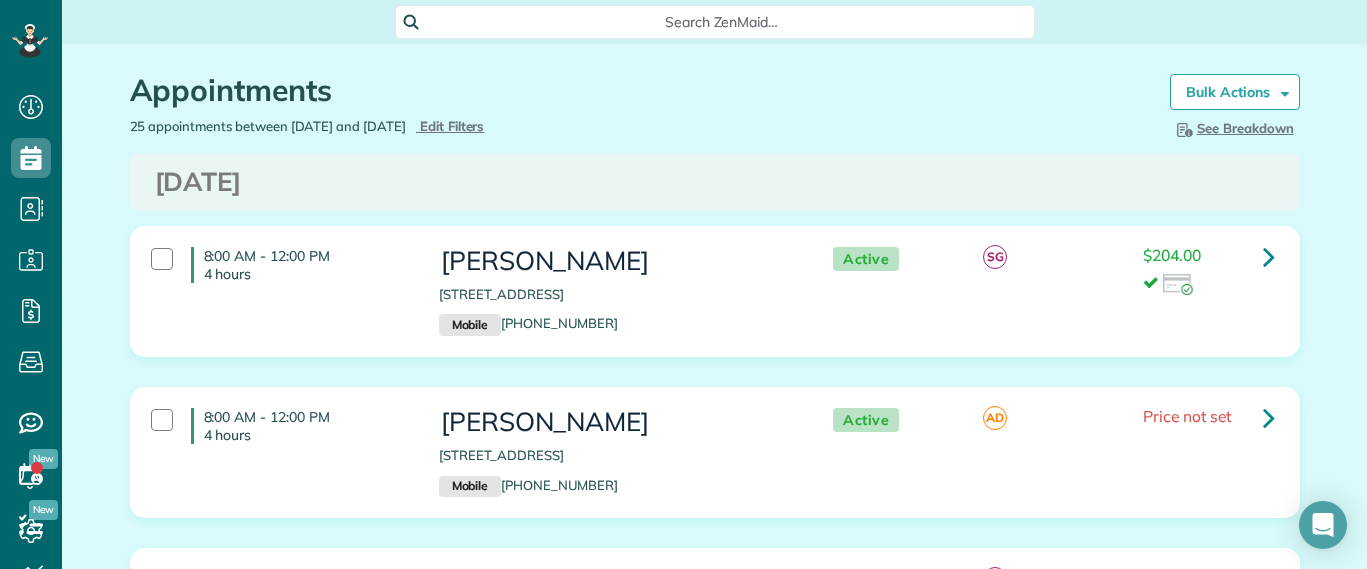 scroll, scrollTop: 0, scrollLeft: 0, axis: both 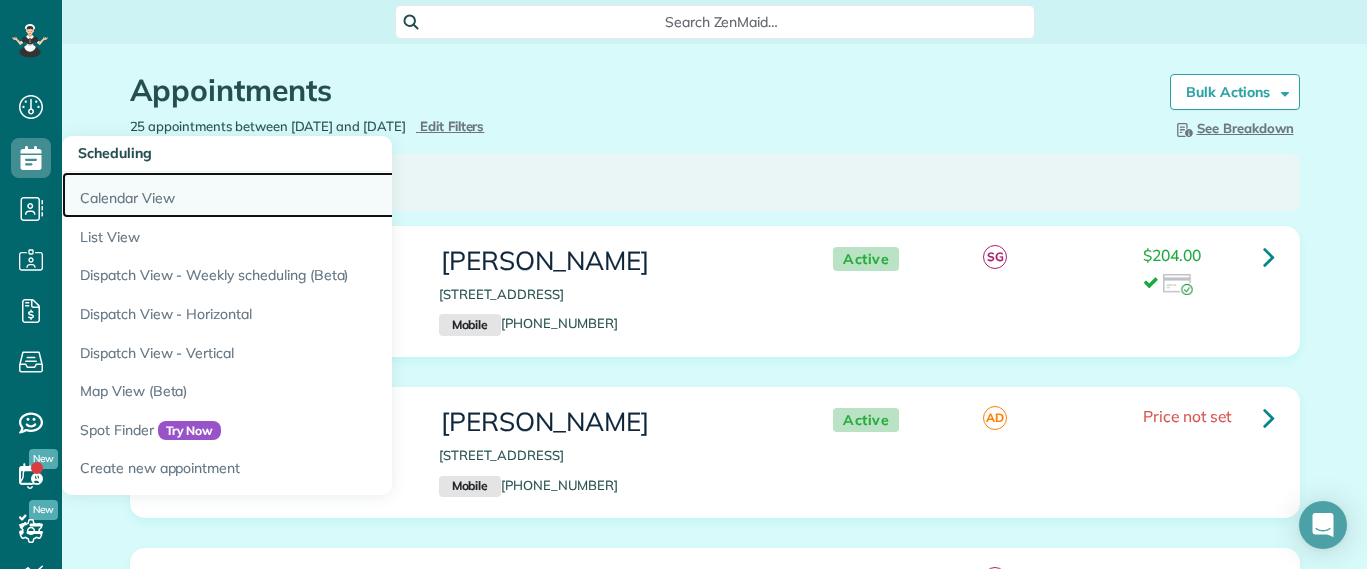 click on "Calendar View" at bounding box center [312, 195] 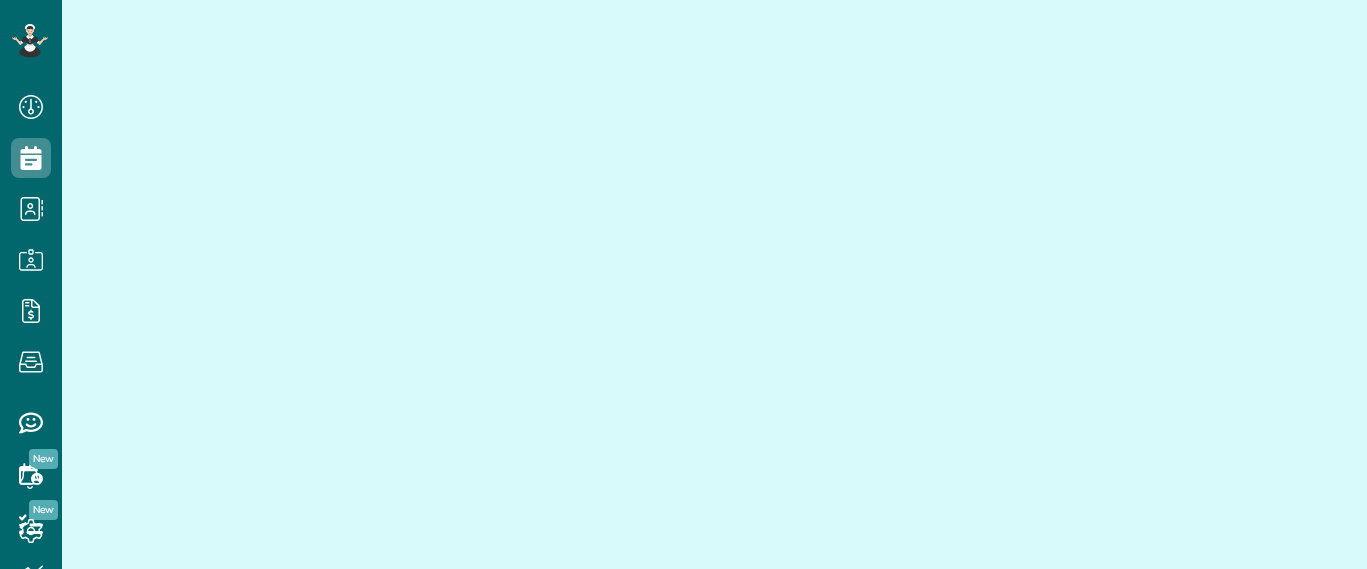 scroll, scrollTop: 0, scrollLeft: 0, axis: both 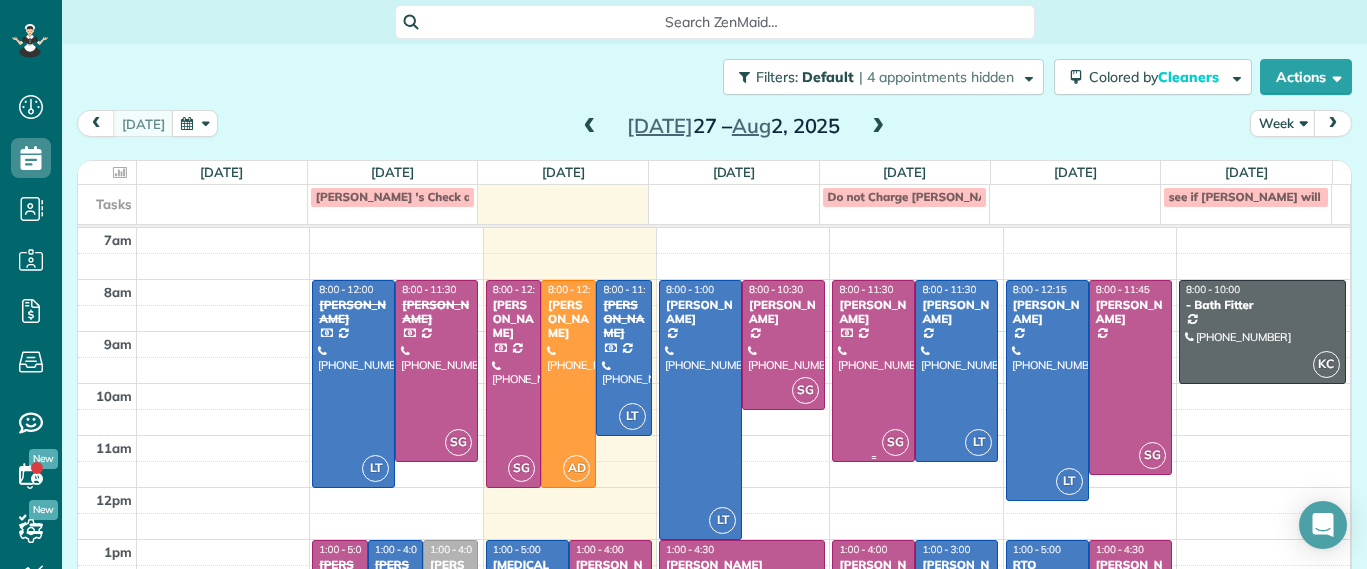 click at bounding box center [873, 371] 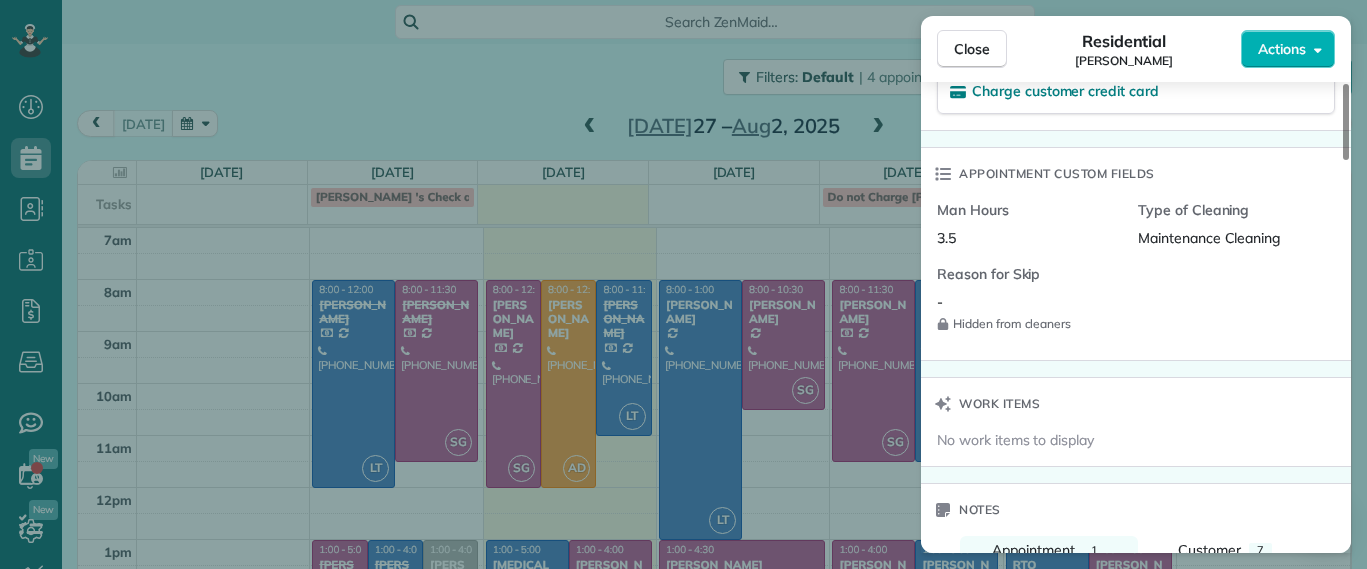 scroll, scrollTop: 1500, scrollLeft: 0, axis: vertical 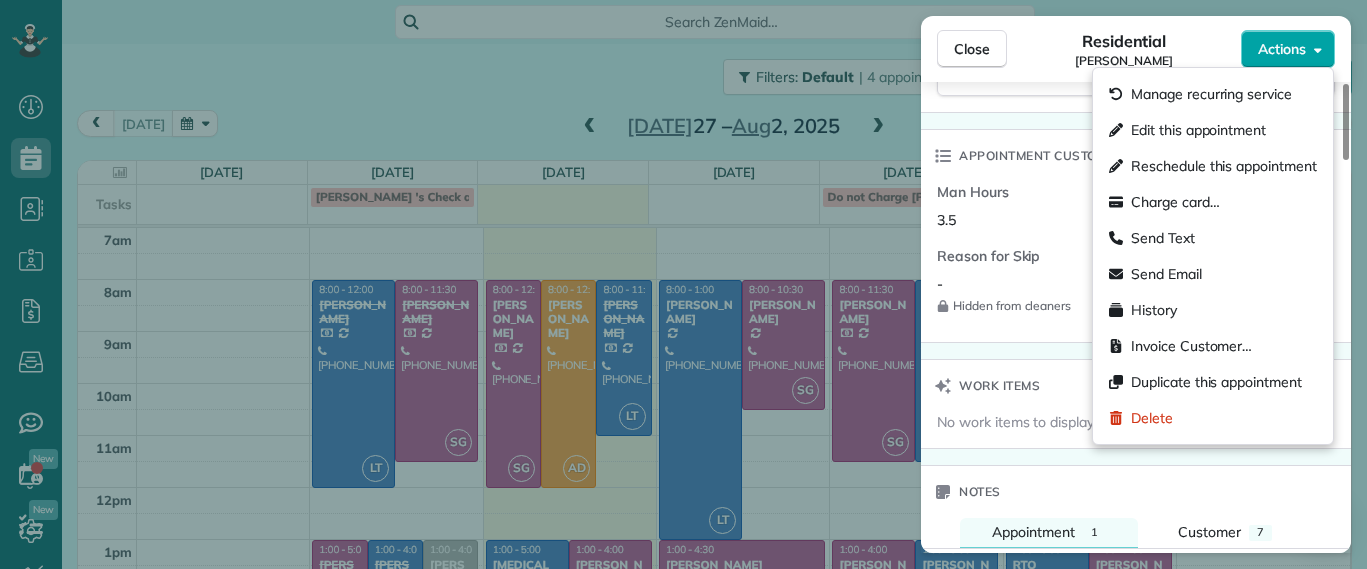 click on "Actions" at bounding box center (1282, 49) 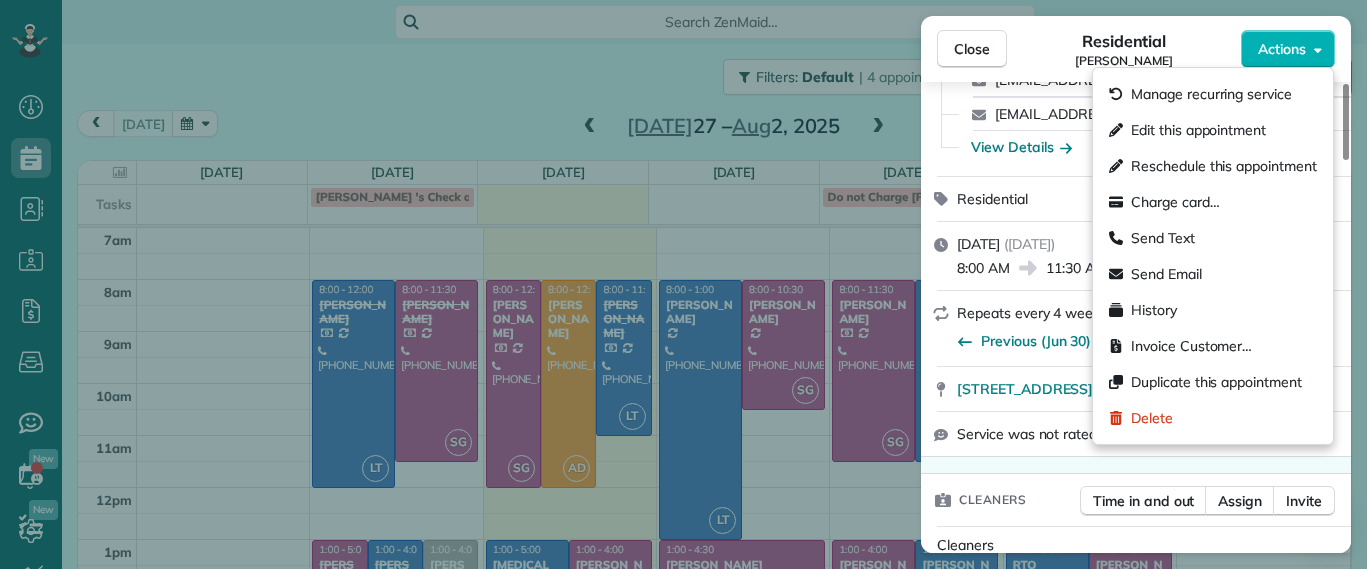 scroll, scrollTop: 0, scrollLeft: 0, axis: both 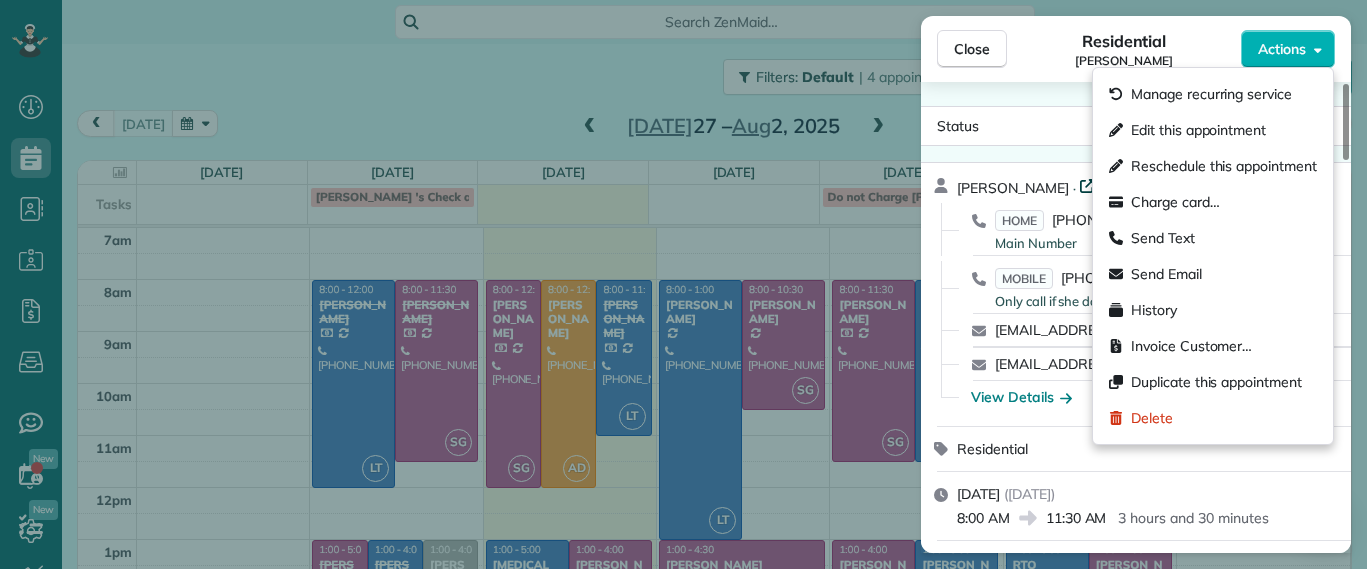 click on "Open profile" at bounding box center (1131, 185) 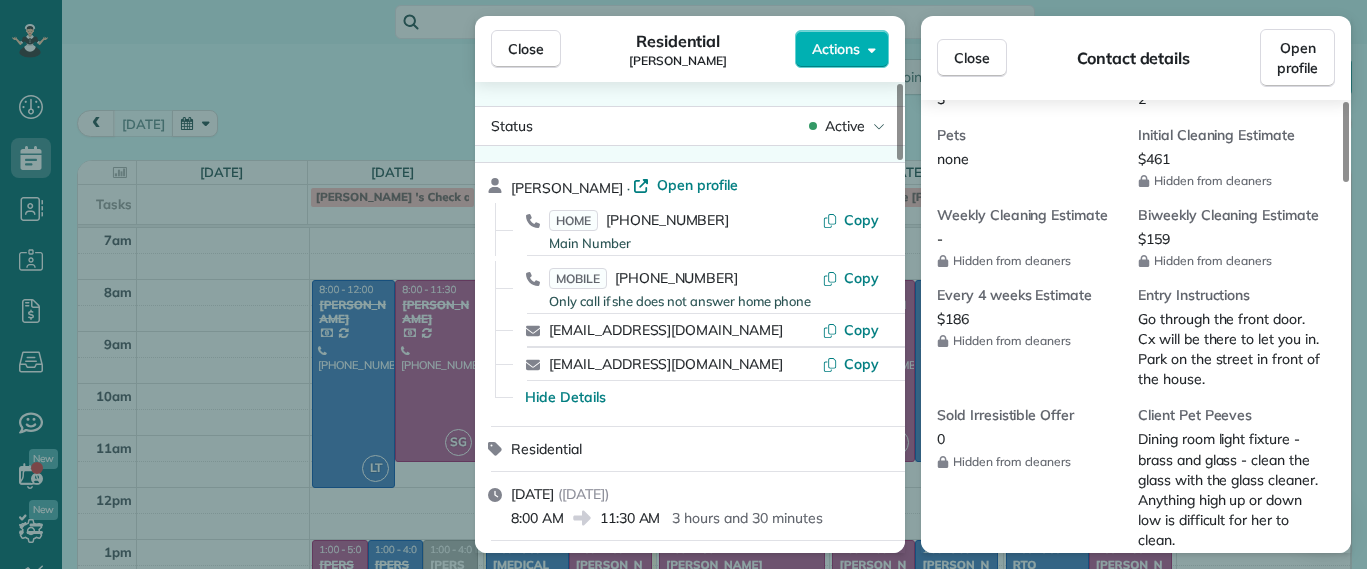 scroll, scrollTop: 1000, scrollLeft: 0, axis: vertical 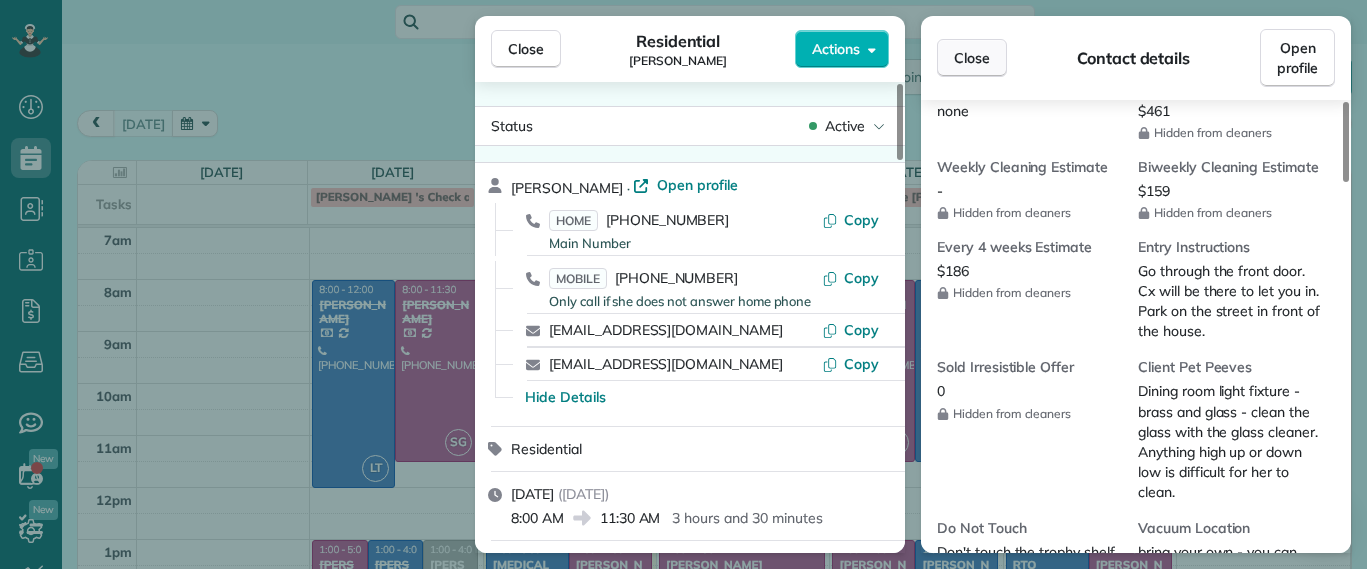 click on "Close" at bounding box center (972, 58) 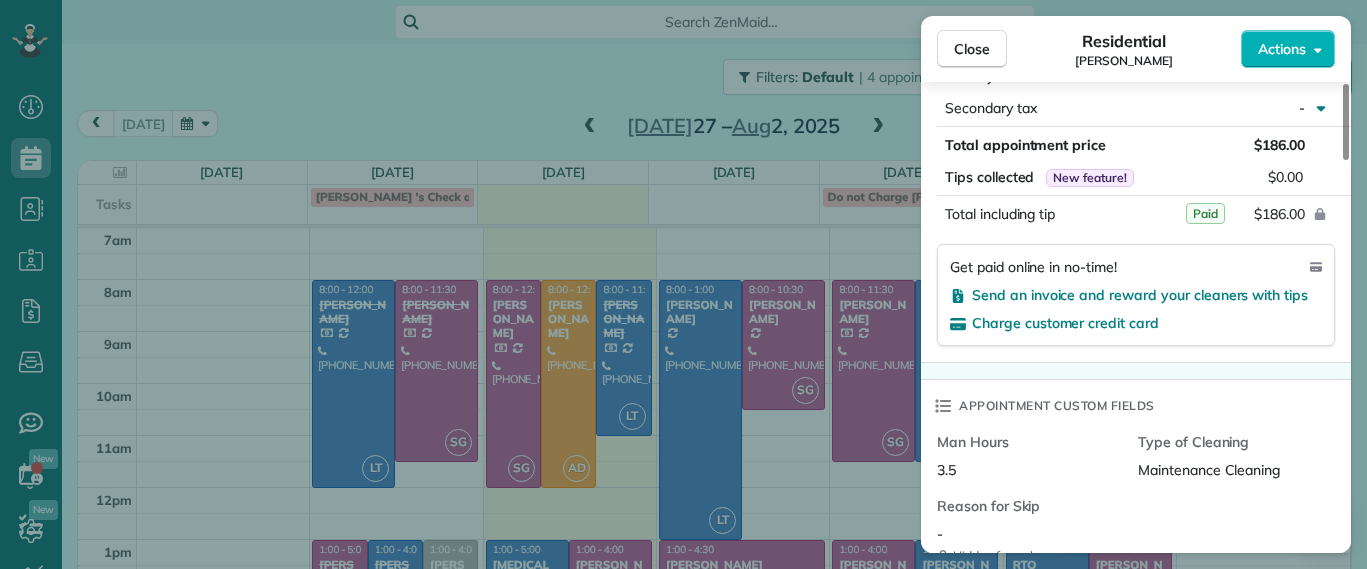 scroll, scrollTop: 1750, scrollLeft: 0, axis: vertical 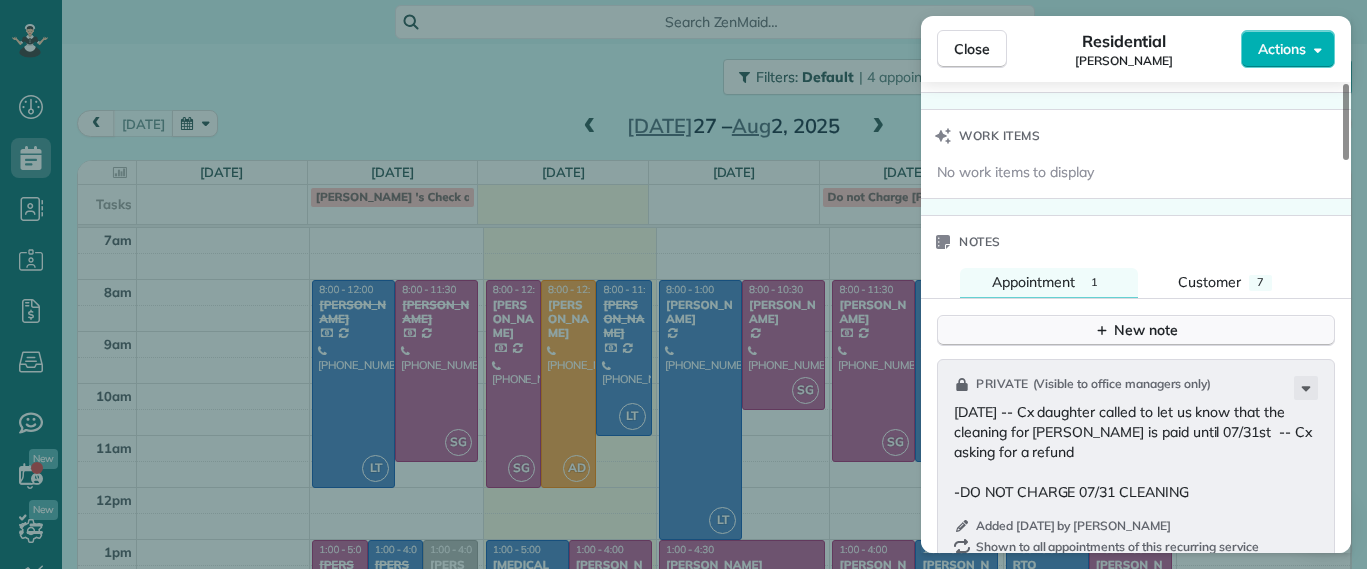click on "New note" at bounding box center [1136, 330] 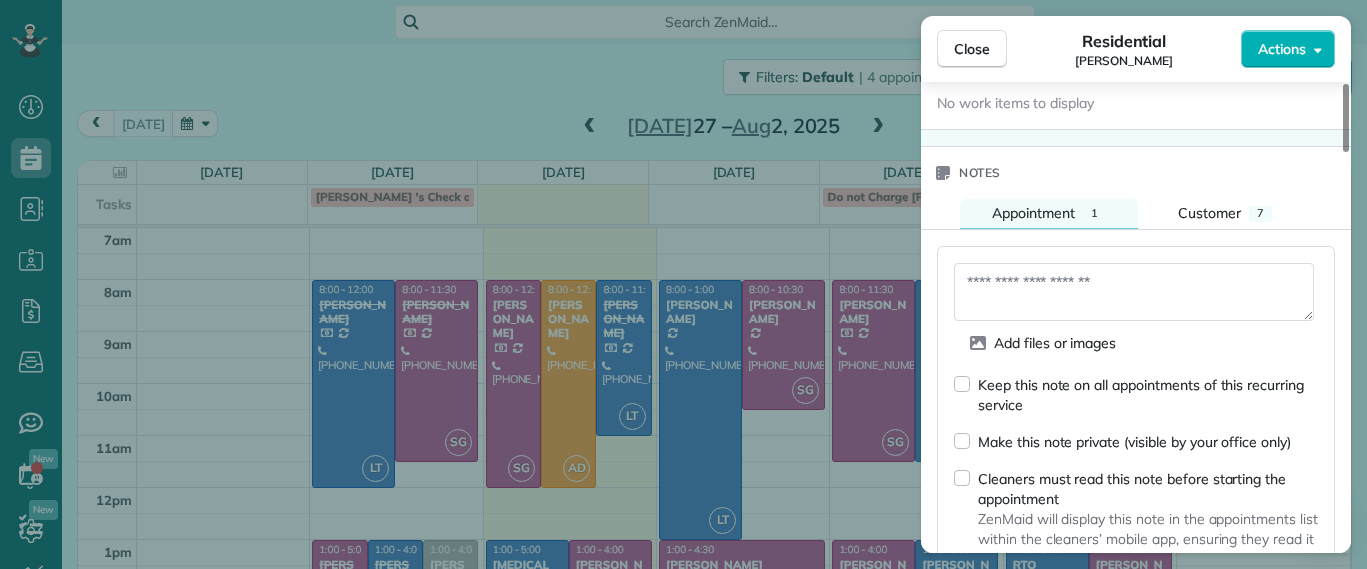 scroll, scrollTop: 1875, scrollLeft: 0, axis: vertical 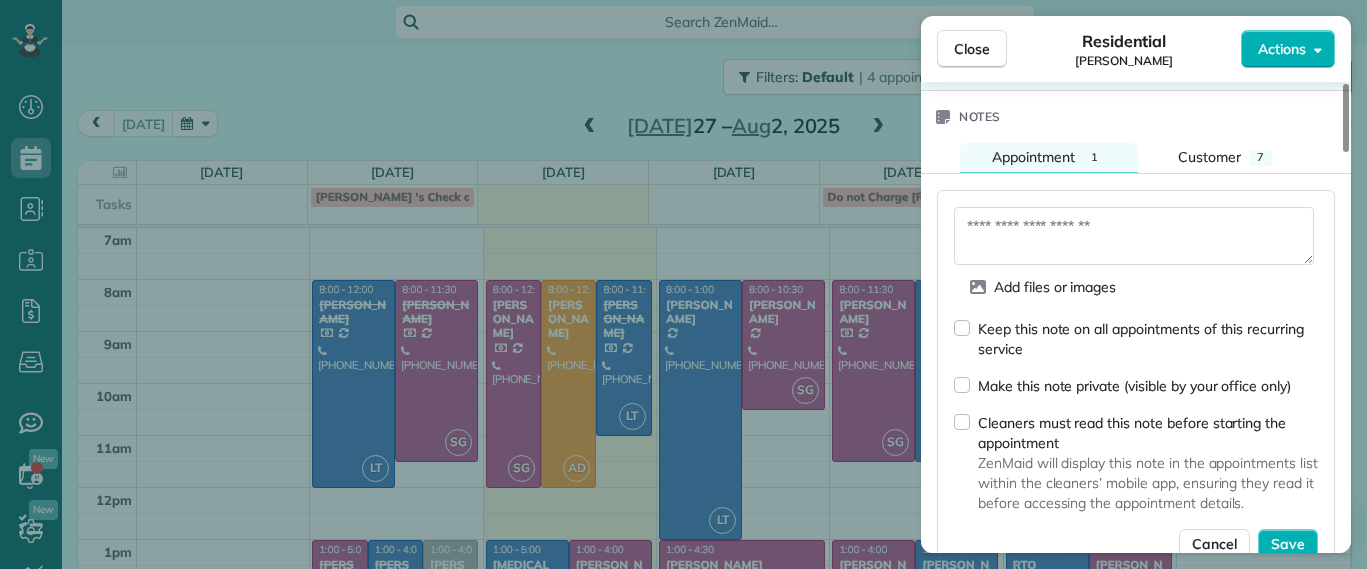 click on "Make this note private (visible by your office only)" at bounding box center [1122, 385] 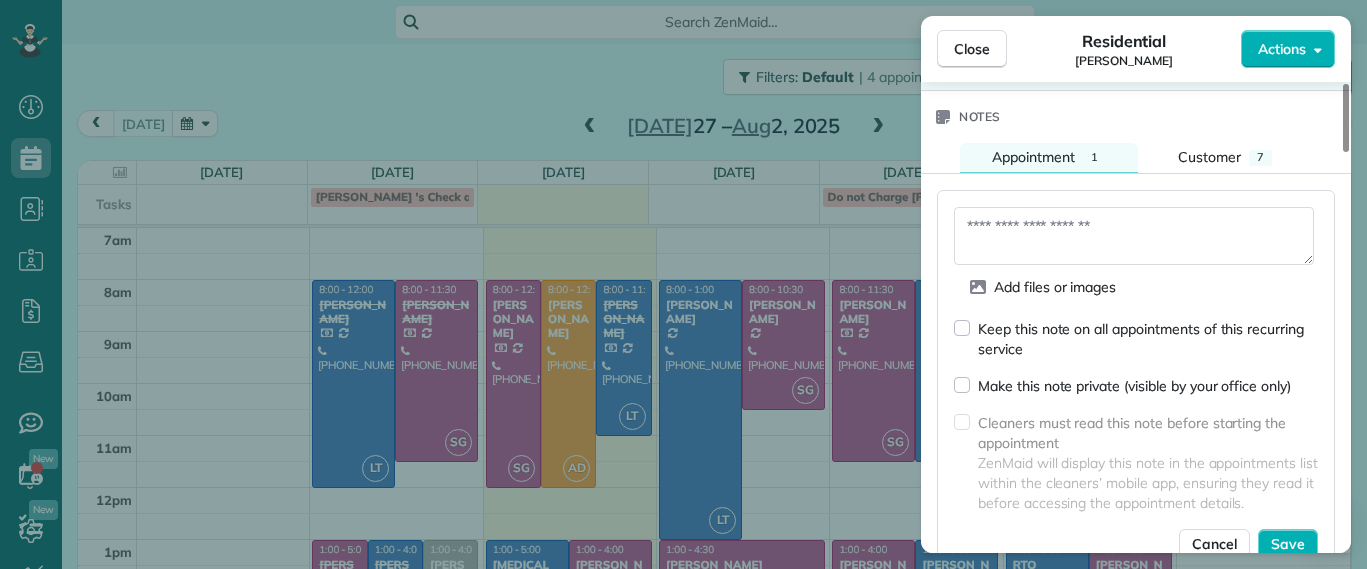 click at bounding box center (1134, 236) 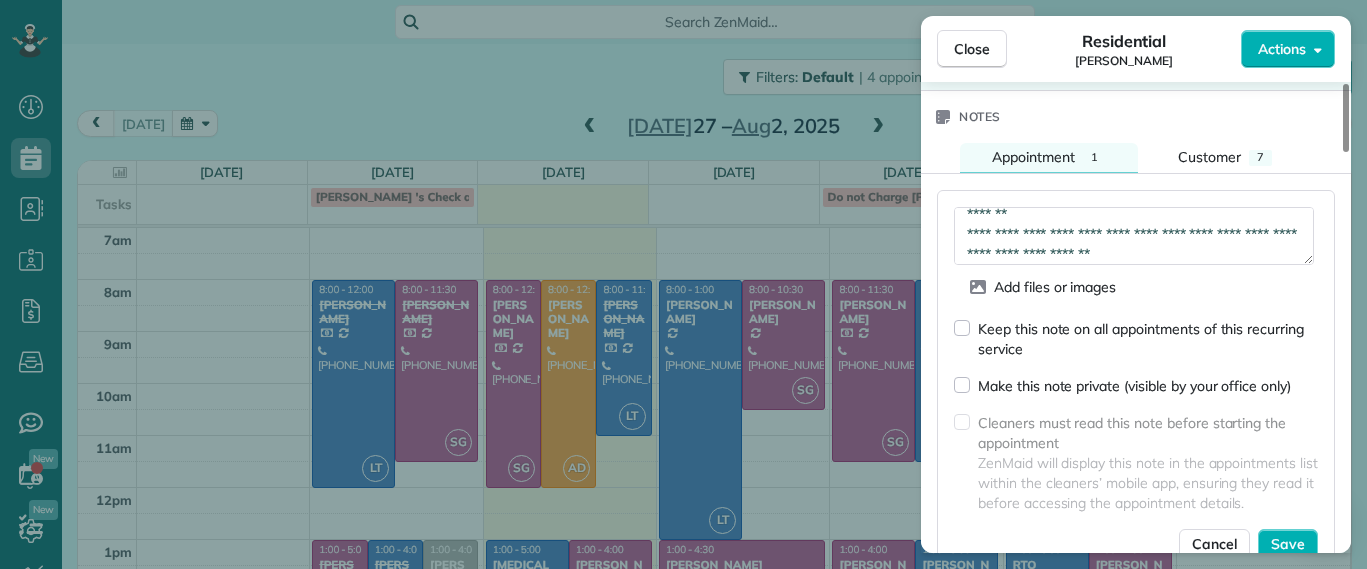 scroll, scrollTop: 32, scrollLeft: 0, axis: vertical 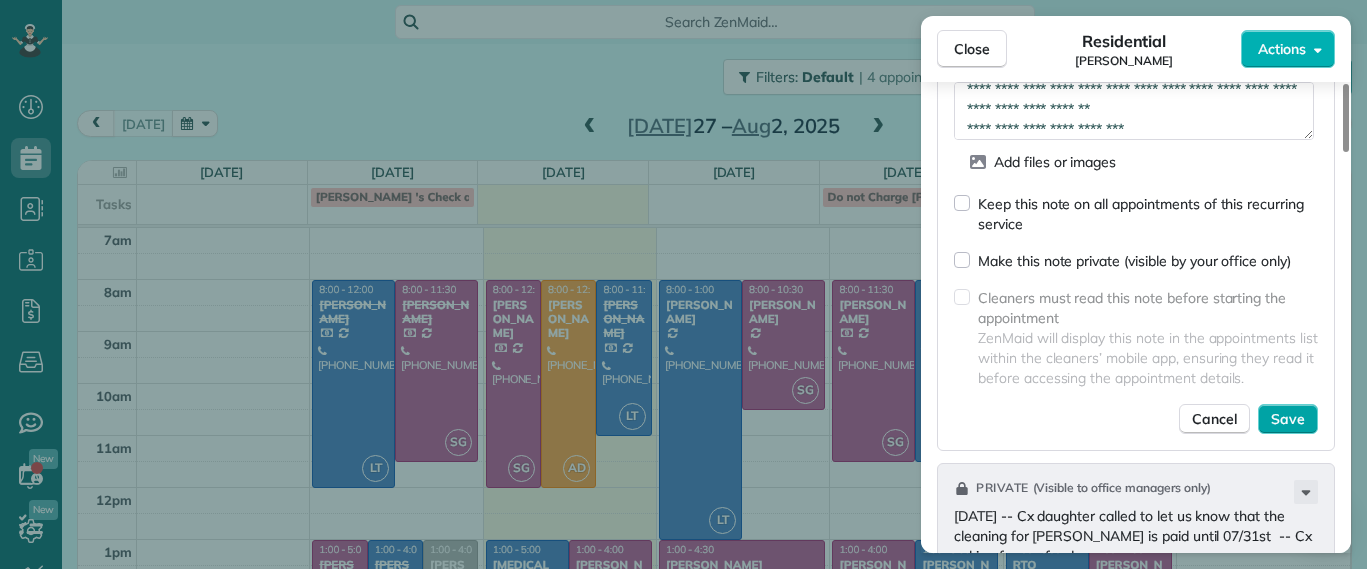 type on "**********" 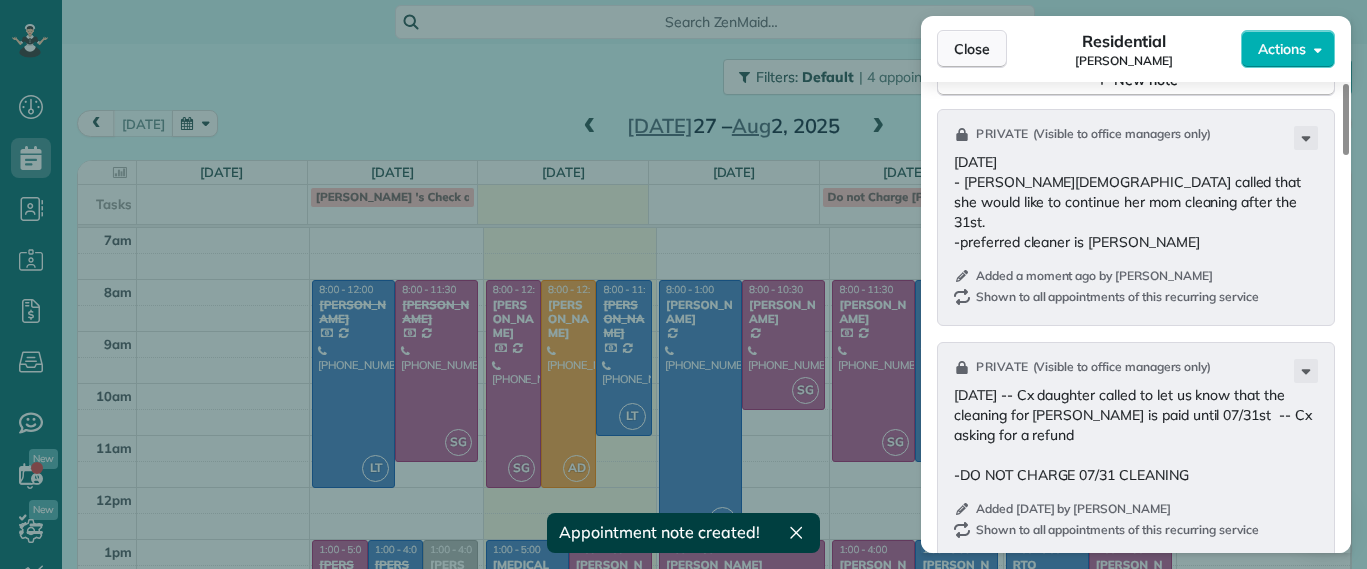 click on "Close" at bounding box center (972, 49) 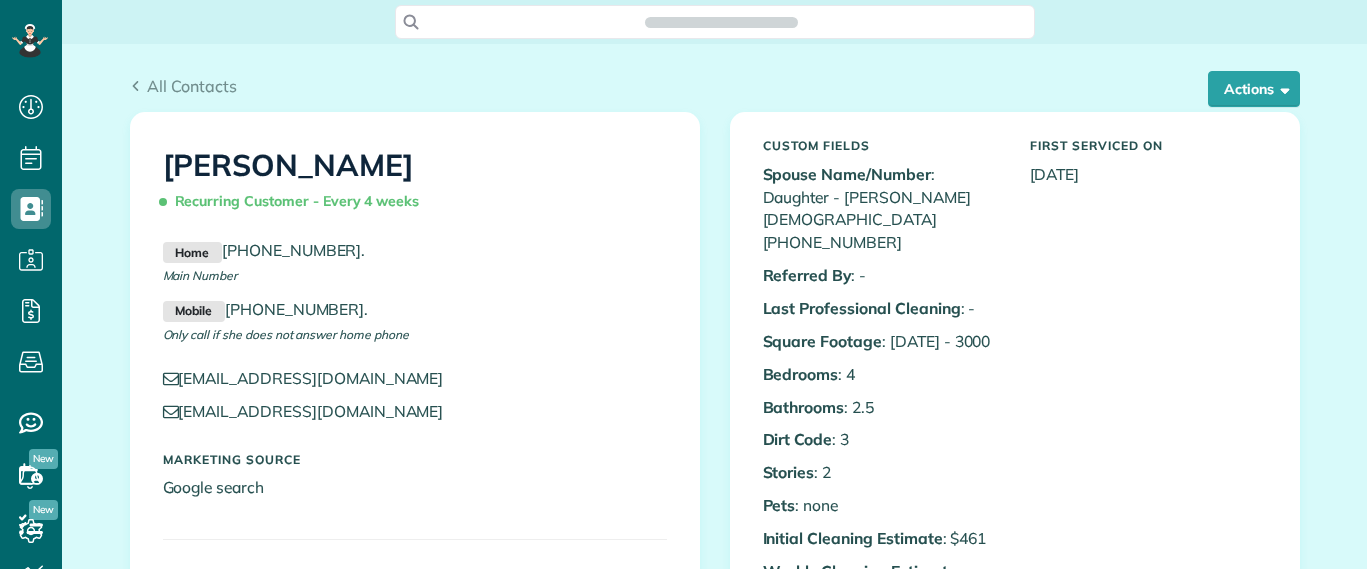 scroll, scrollTop: 0, scrollLeft: 0, axis: both 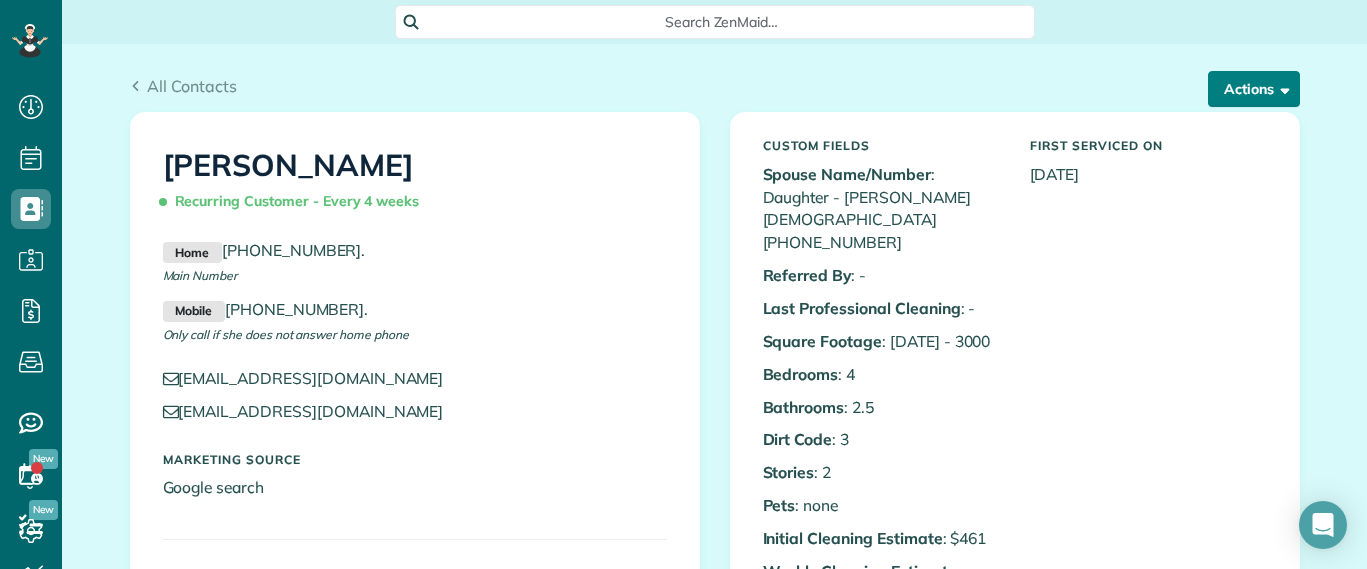 click on "Actions" at bounding box center (1254, 89) 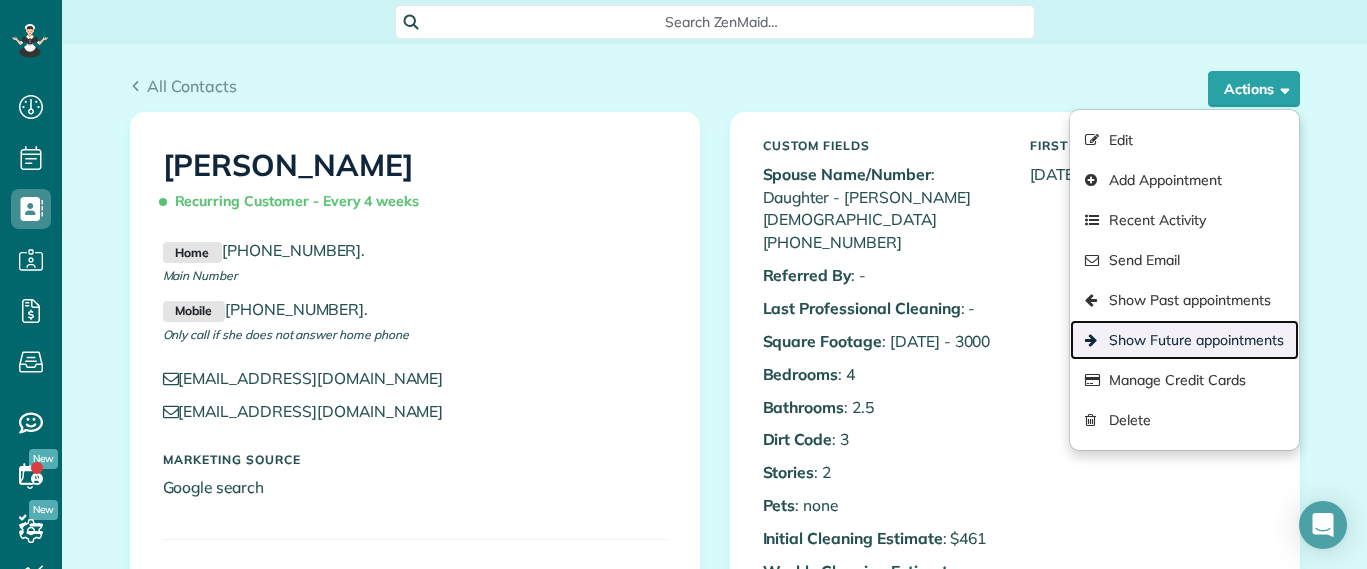 click on "Show Future appointments" at bounding box center (1184, 340) 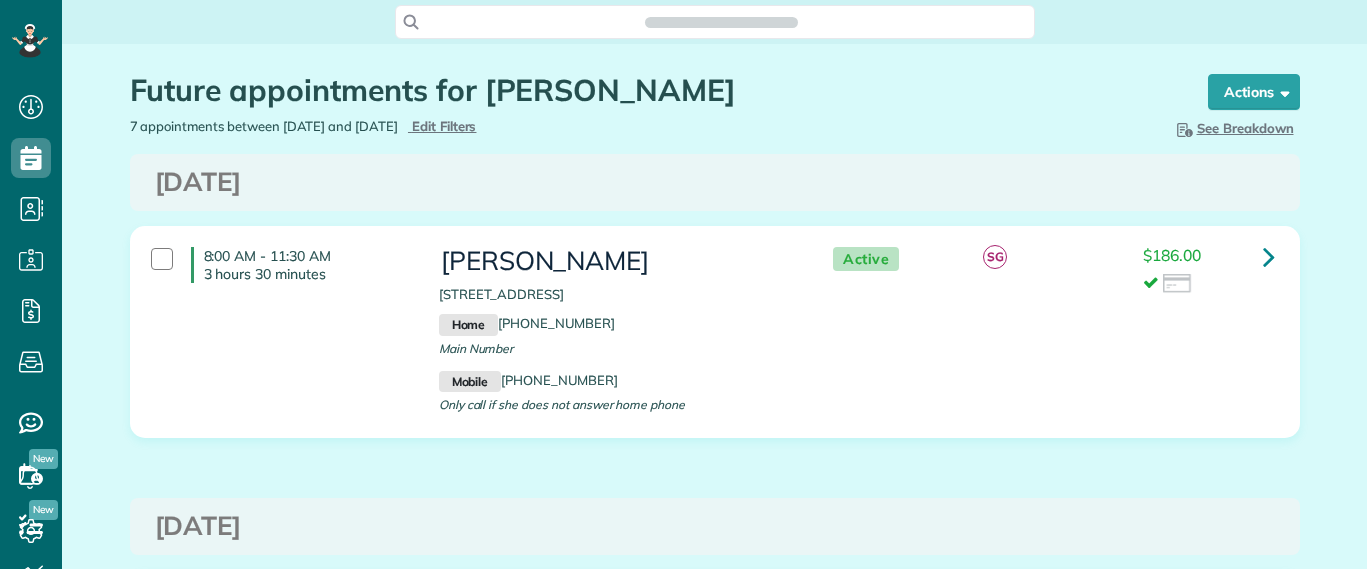 scroll, scrollTop: 0, scrollLeft: 0, axis: both 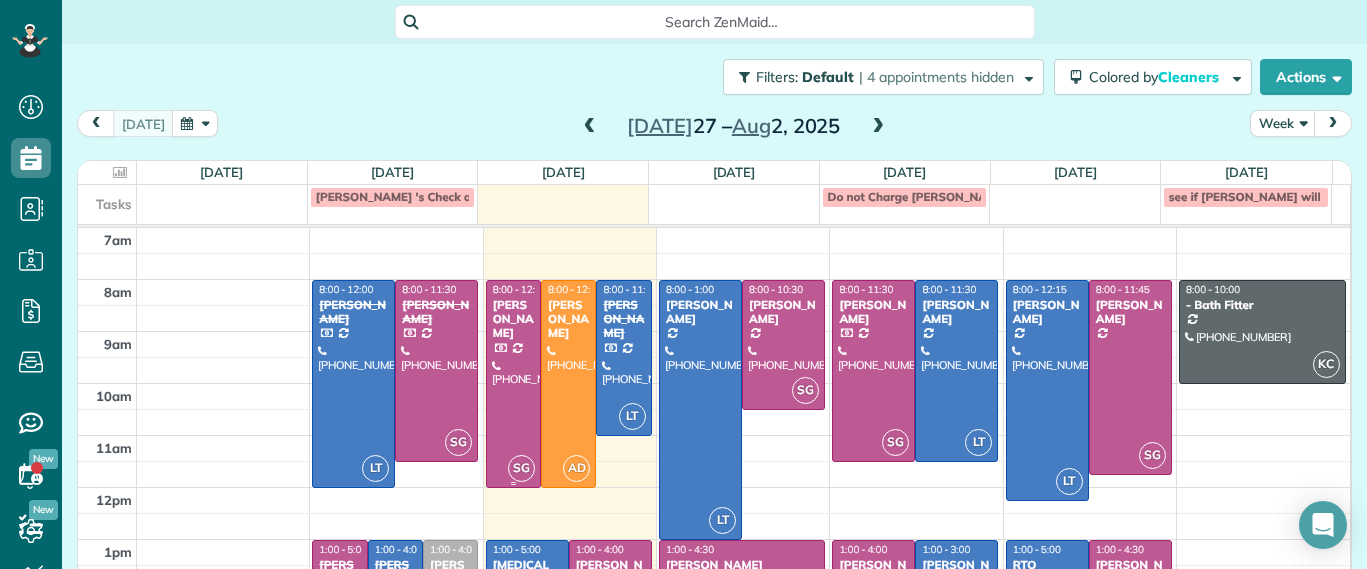 click at bounding box center [513, 384] 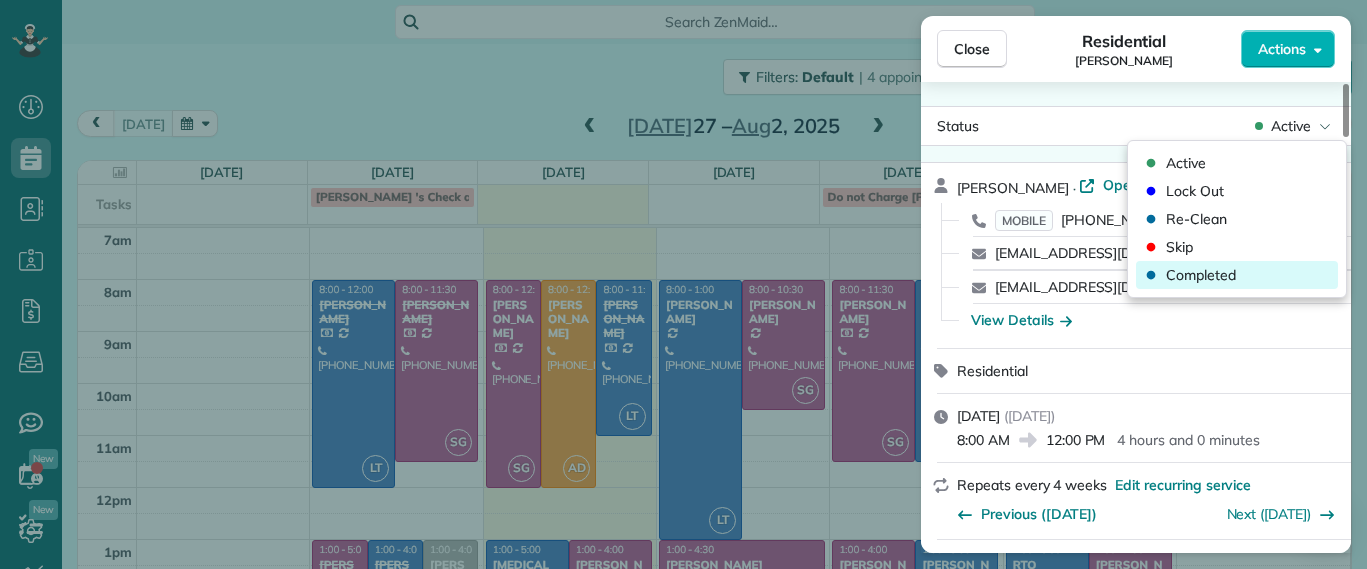 click on "Completed" at bounding box center [1237, 275] 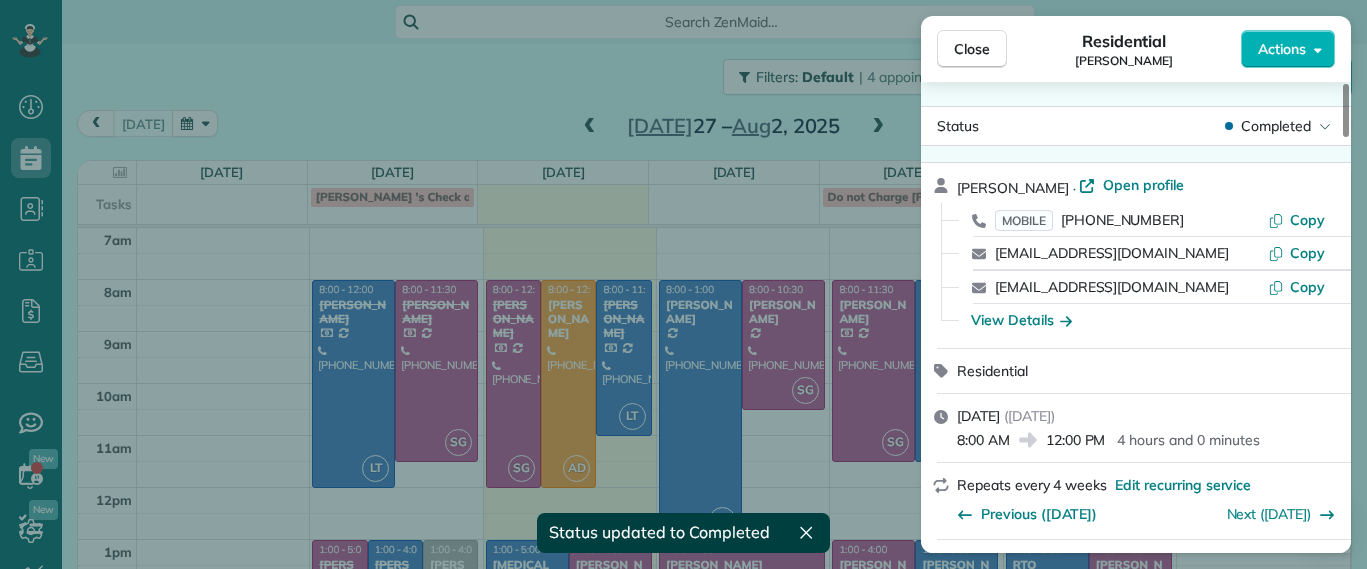 click on "Close Residential [PERSON_NAME] Actions Status Completed [PERSON_NAME] · Open profile MOBILE [PHONE_NUMBER] Copy [EMAIL_ADDRESS][DOMAIN_NAME] Copy [EMAIL_ADDRESS][DOMAIN_NAME] Copy View Details Residential [DATE] ( [DATE] ) 8:00 AM 12:00 PM 4 hours and 0 minutes Repeats every 4 weeks Edit recurring service Previous ([DATE]) Next ([DATE]) [STREET_ADDRESS] Service was not rated yet Setup ratings Cleaners Time in and out Assign Invite Cleaners [PERSON_NAME] 8:00 AM 12:00 PM Checklist Try Now Keep this appointment up to your standards. Stay on top of every detail, keep your cleaners organised, and your client happy. Assign a checklist Watch a 5 min demo Billing Billing actions Service Service Price (1x $204.00) $204.00 Add an item Overcharge $0.00 Discount $0.00 Coupon discount - Primary tax - Secondary tax - Total appointment price $204.00 Tips collected New feature! $0.00 Paid by card Total including tip $204.00 Get paid online in no-time! Charge customer credit card Man Hours - 3" at bounding box center (683, 284) 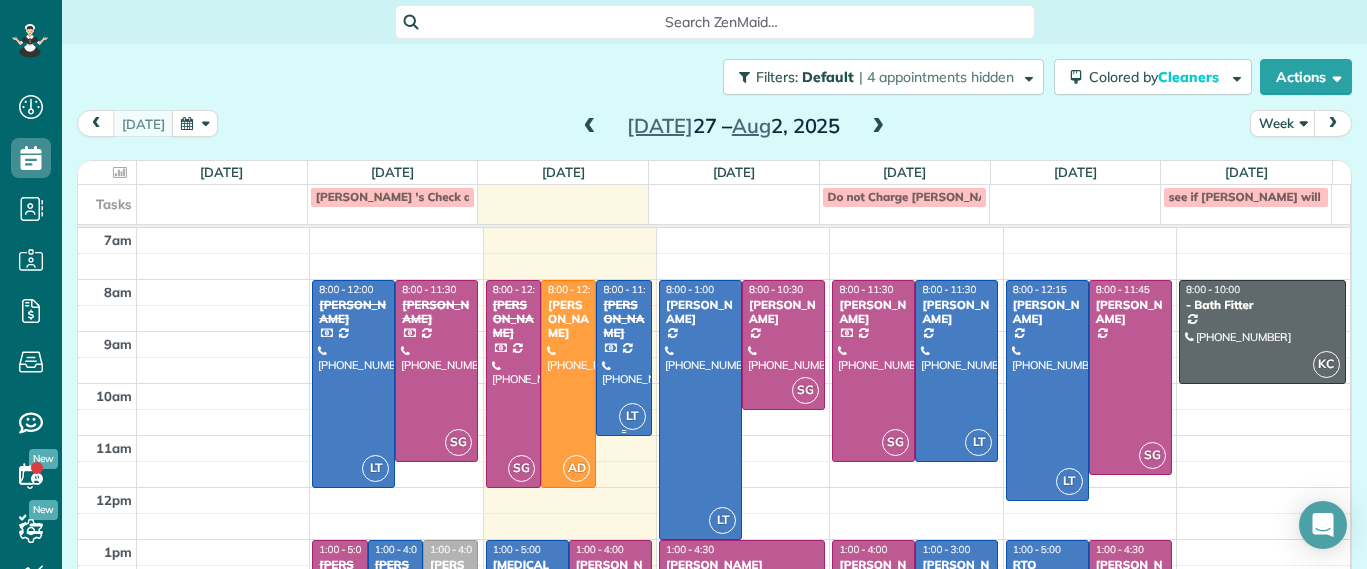 click on "[PERSON_NAME]" at bounding box center [623, 319] 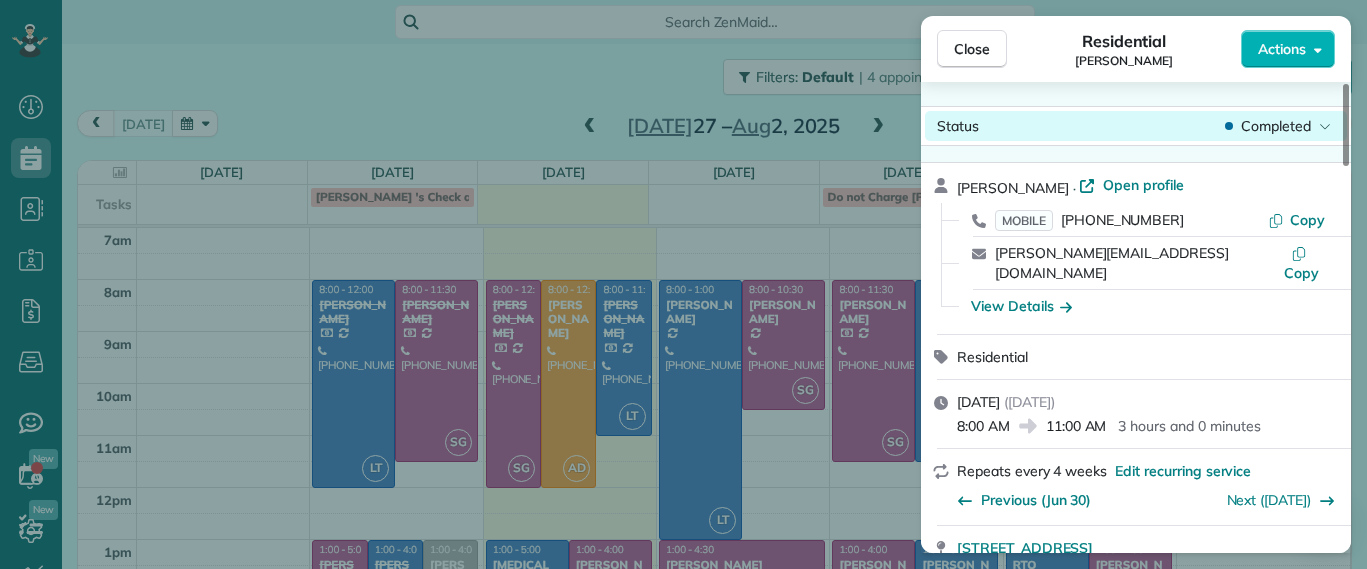 click on "Completed" at bounding box center [1276, 126] 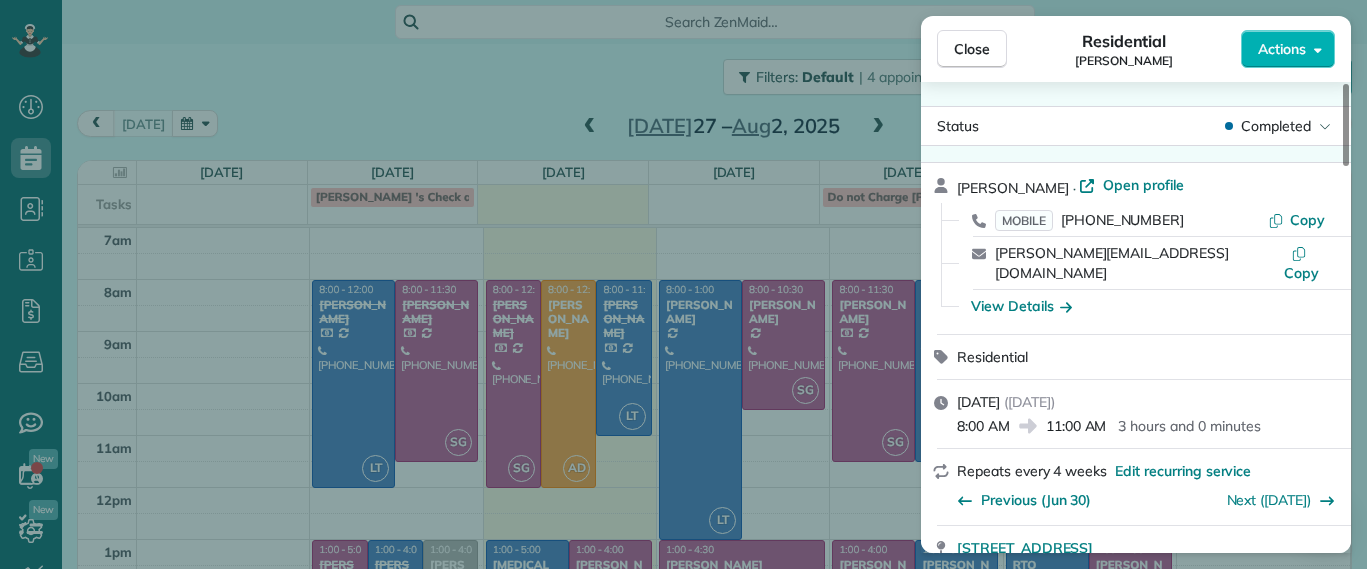 click on "Close Residential [PERSON_NAME] Actions Status Completed [PERSON_NAME] · Open profile MOBILE [PHONE_NUMBER] Copy [PERSON_NAME][EMAIL_ADDRESS][DOMAIN_NAME] Copy View Details Residential [DATE] ( [DATE] ) 8:00 AM 11:00 AM 3 hours and 0 minutes Repeats every 4 weeks Edit recurring service Previous ([DATE]) Next ([DATE]) [STREET_ADDRESS] Service was not rated yet Setup ratings Cleaners Time in and out Assign Invite Cleaners [PERSON_NAME] 8:00 AM 11:00 AM Checklist Try Now Keep this appointment up to your standards. Stay on top of every detail, keep your cleaners organised, and your client happy. Assign a checklist Watch a 5 min demo Billing Billing actions Service Service Price (1x $153.00) $153.00 Add an item Overcharge $0.00 Discount $0.00 Coupon discount - Primary tax - Secondary tax - Total appointment price $153.00 Tips collected New feature! $0.00 Paid by card Total including tip $153.00 Get paid online in no-time! Send an invoice and reward your cleaners with tips Man Hours -" at bounding box center [683, 284] 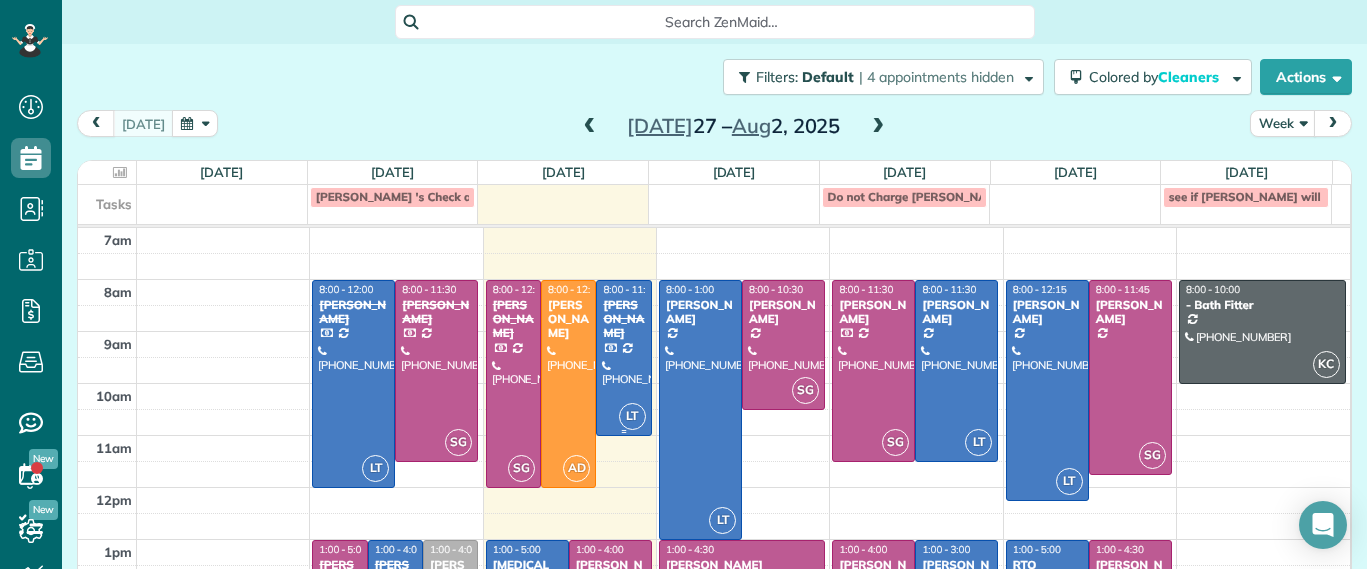 click at bounding box center [623, 358] 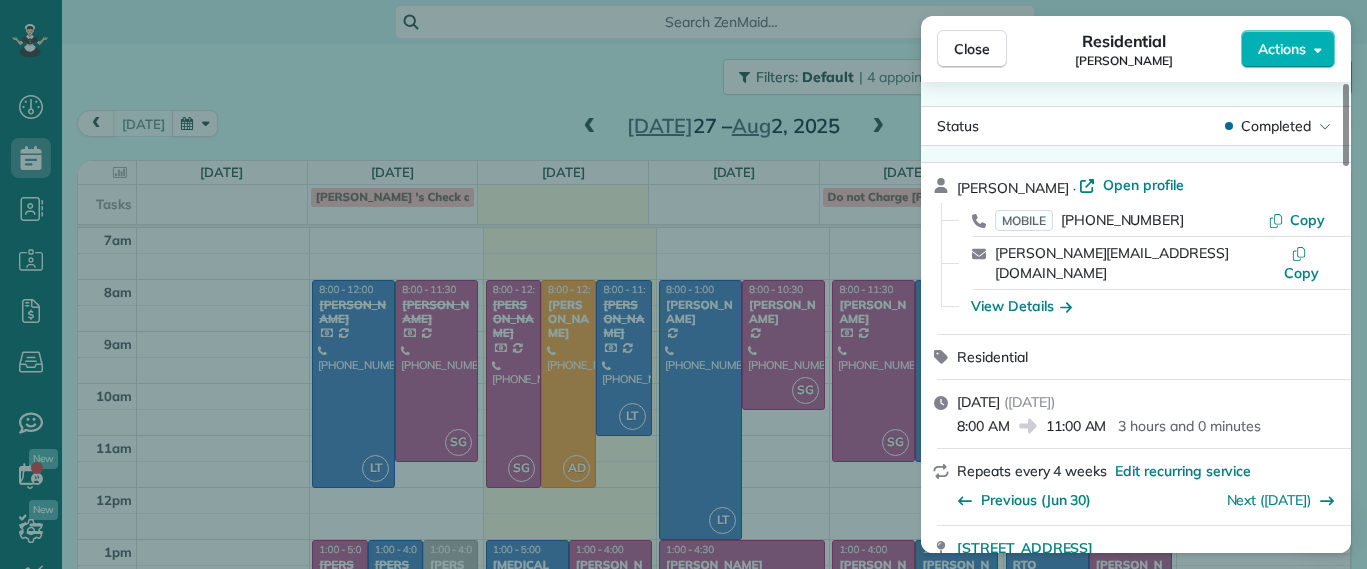 click on "Close Residential [PERSON_NAME] Actions Status Completed [PERSON_NAME] · Open profile MOBILE [PHONE_NUMBER] Copy [PERSON_NAME][EMAIL_ADDRESS][DOMAIN_NAME] Copy View Details Residential [DATE] ( [DATE] ) 8:00 AM 11:00 AM 3 hours and 0 minutes Repeats every 4 weeks Edit recurring service Previous ([DATE]) Next ([DATE]) [STREET_ADDRESS] Service was not rated yet Setup ratings Cleaners Time in and out Assign Invite Cleaners [PERSON_NAME] 8:00 AM 11:00 AM Checklist Try Now Keep this appointment up to your standards. Stay on top of every detail, keep your cleaners organised, and your client happy. Assign a checklist Watch a 5 min demo Billing Billing actions Service Service Price (1x $153.00) $153.00 Add an item Overcharge $0.00 Discount $0.00 Coupon discount - Primary tax - Secondary tax - Total appointment price $153.00 Tips collected New feature! $0.00 Paid by card Total including tip $153.00 Get paid online in no-time! Send an invoice and reward your cleaners with tips Man Hours -" at bounding box center [683, 284] 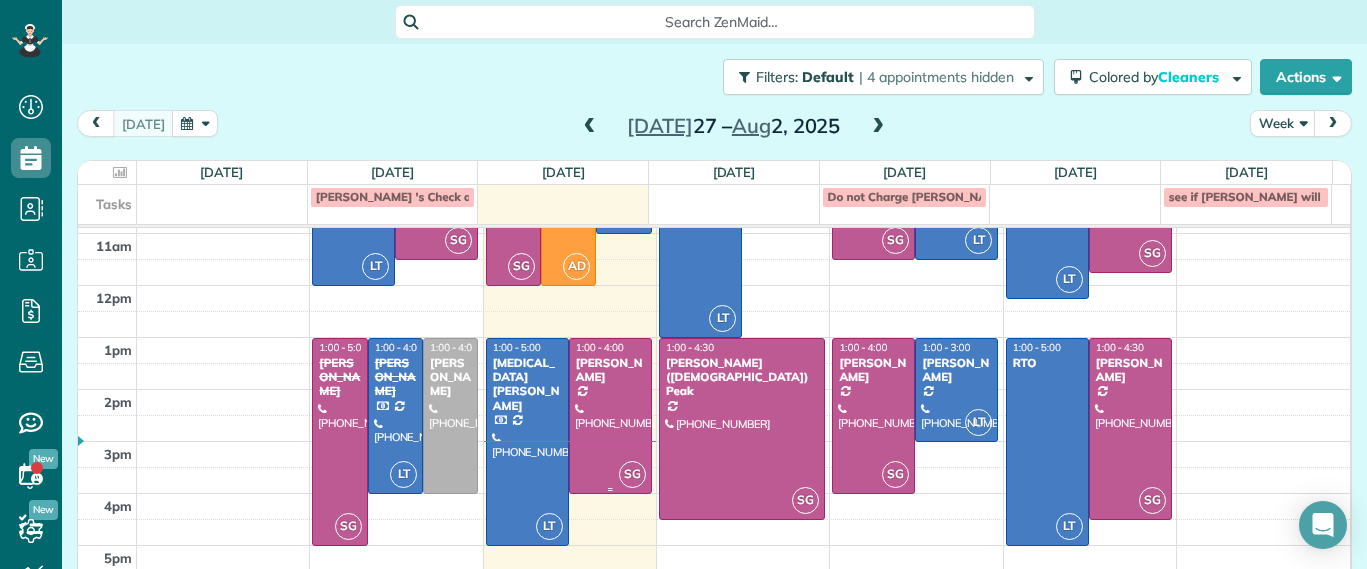 scroll, scrollTop: 204, scrollLeft: 0, axis: vertical 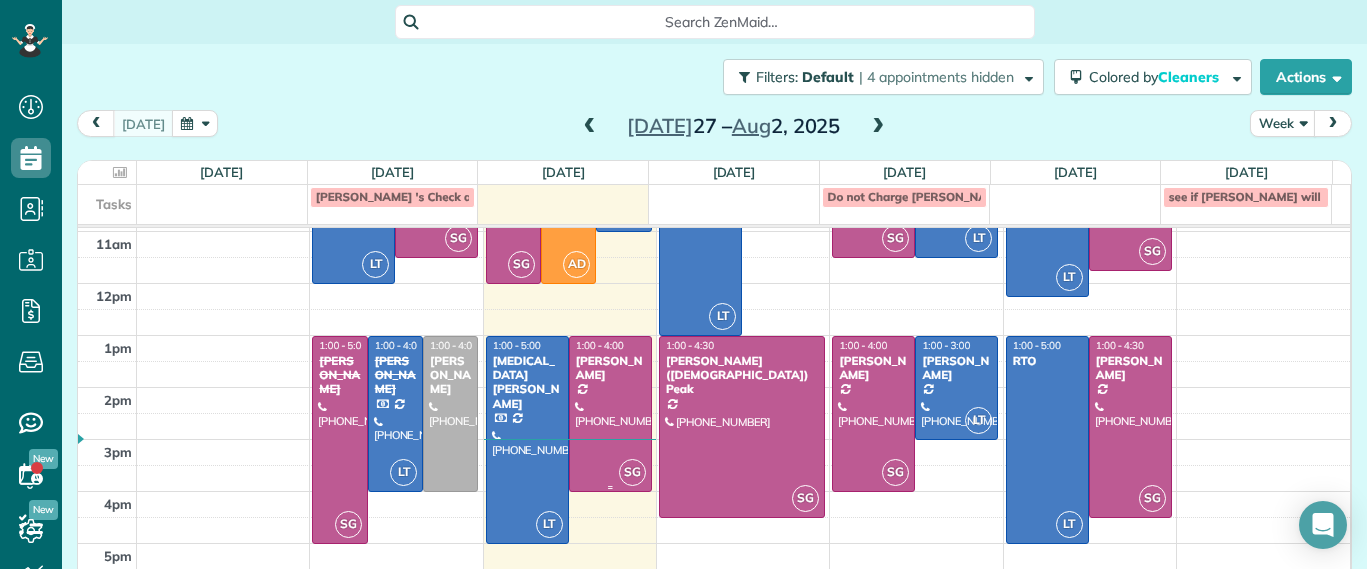 click at bounding box center (610, 414) 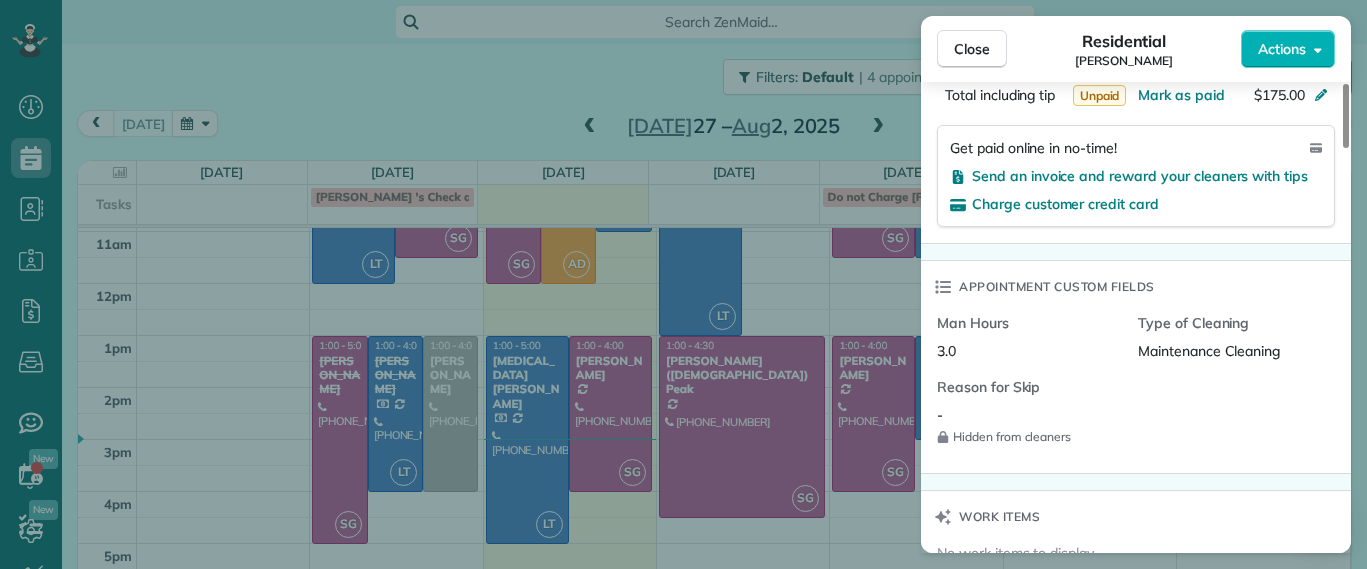 scroll, scrollTop: 1125, scrollLeft: 0, axis: vertical 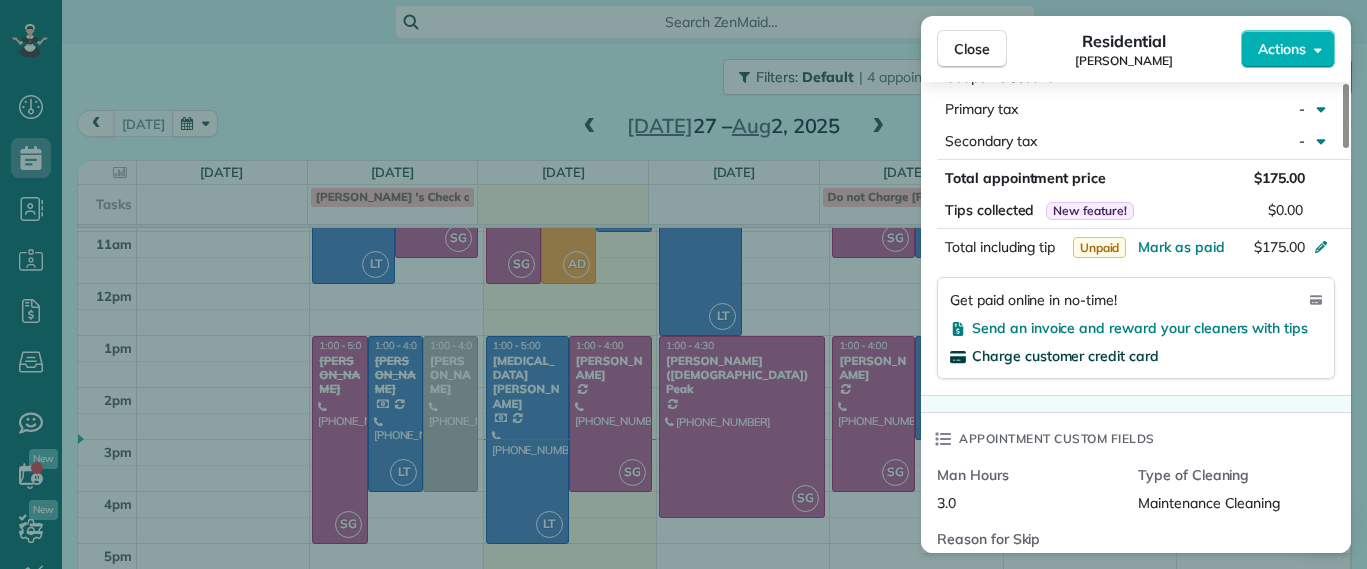 click on "Charge customer credit card" at bounding box center [1065, 356] 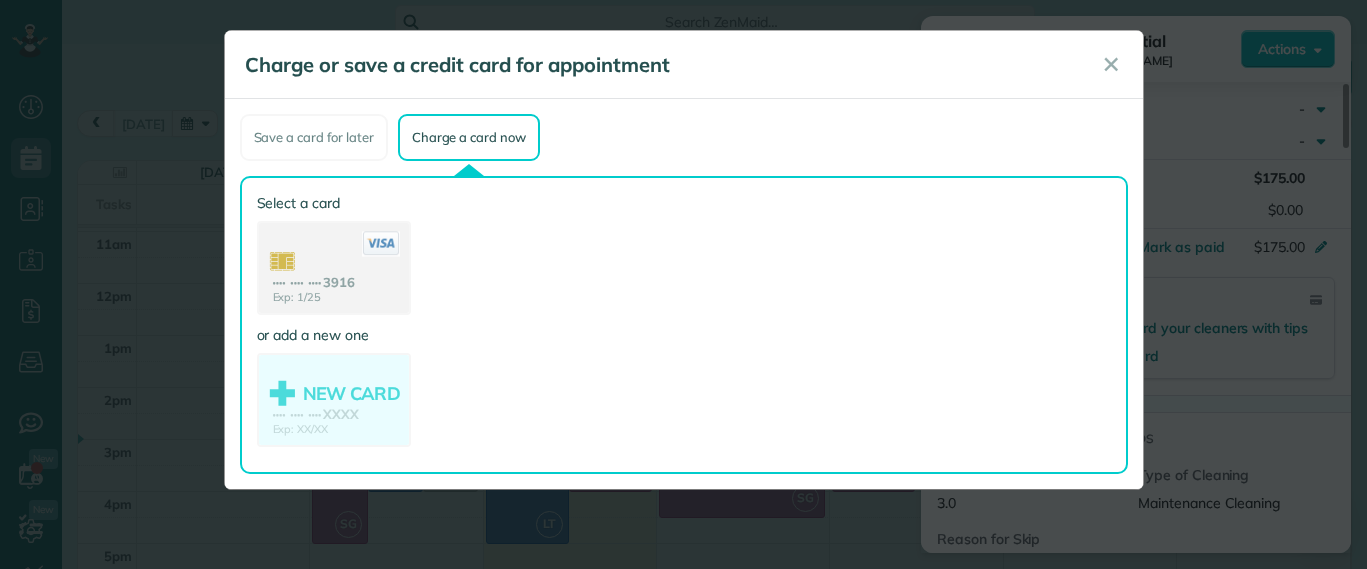 click 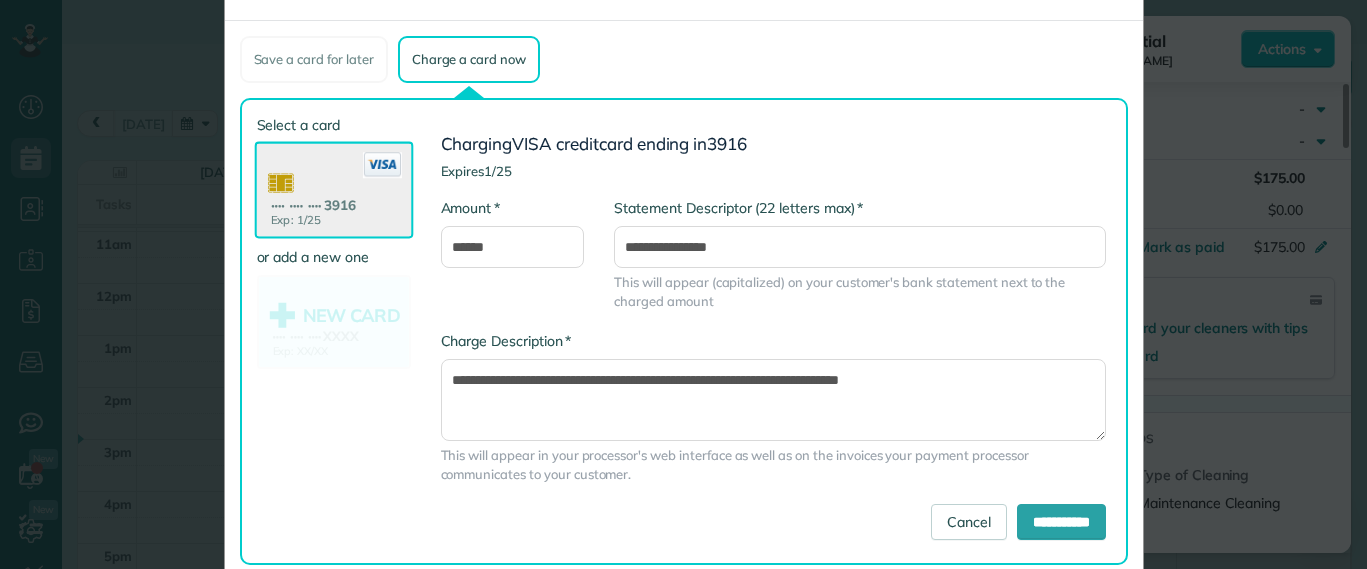 scroll, scrollTop: 120, scrollLeft: 0, axis: vertical 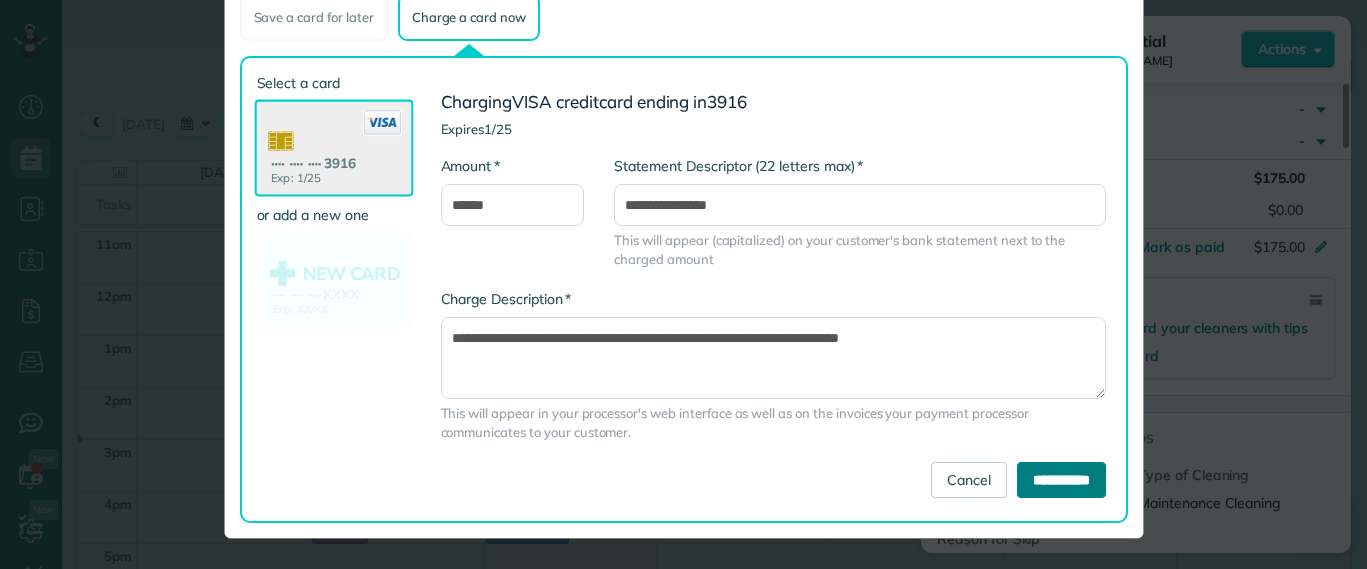 click on "**********" at bounding box center (1061, 480) 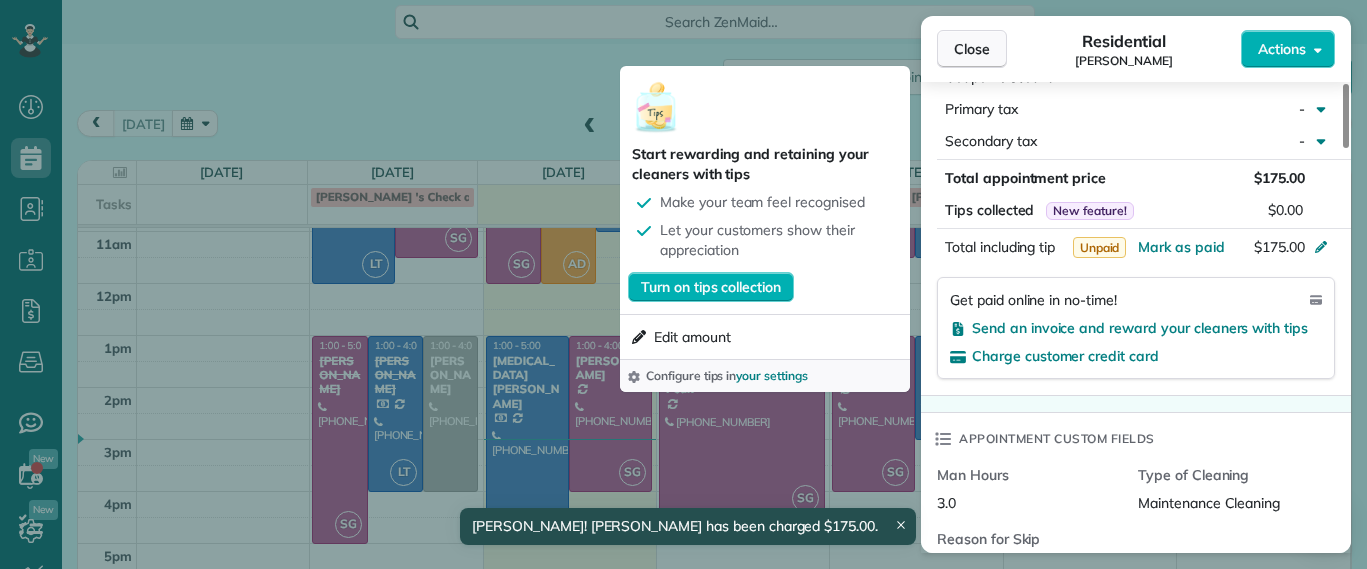 scroll, scrollTop: 1106, scrollLeft: 0, axis: vertical 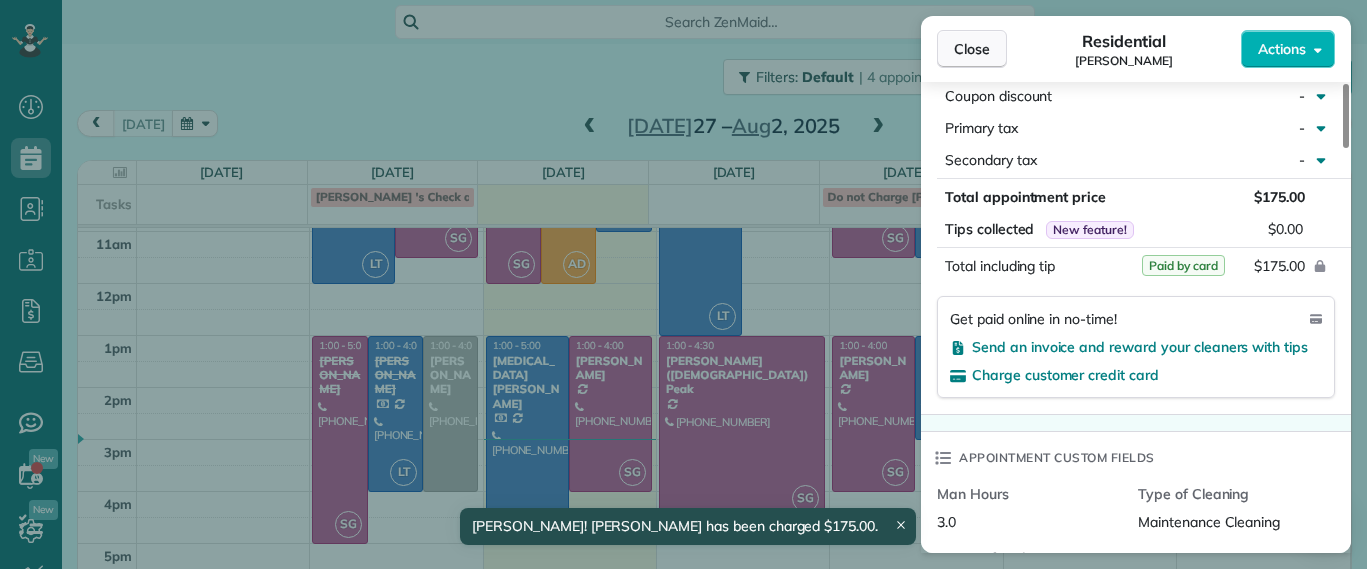 click on "Close" at bounding box center [972, 49] 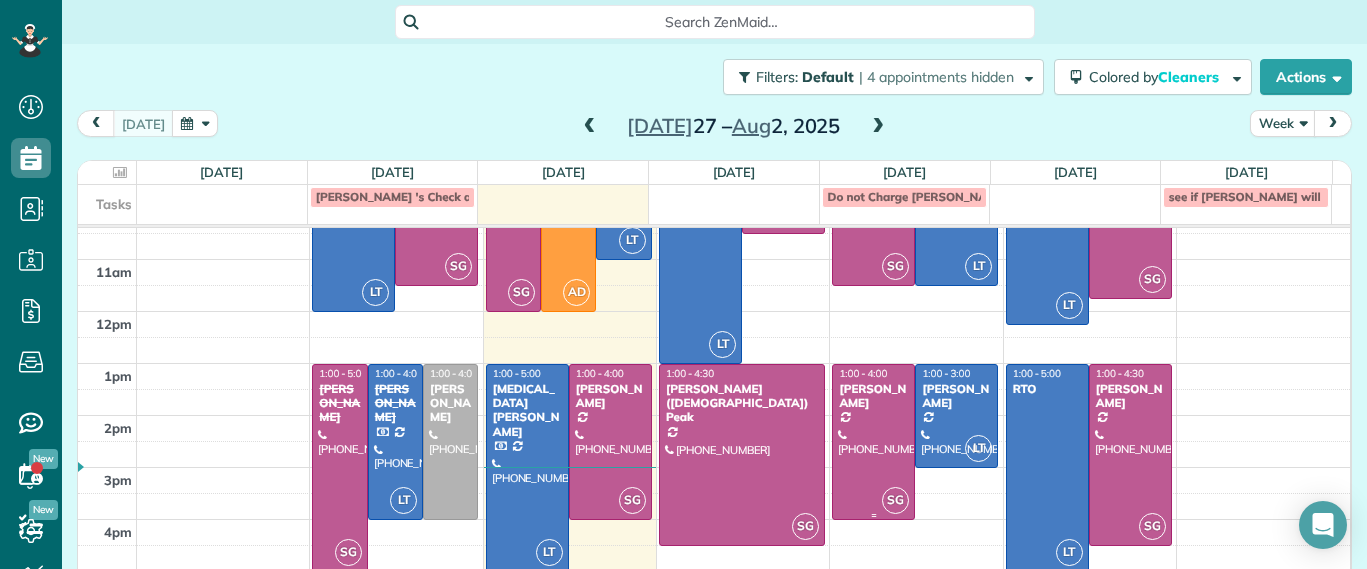 scroll, scrollTop: 204, scrollLeft: 0, axis: vertical 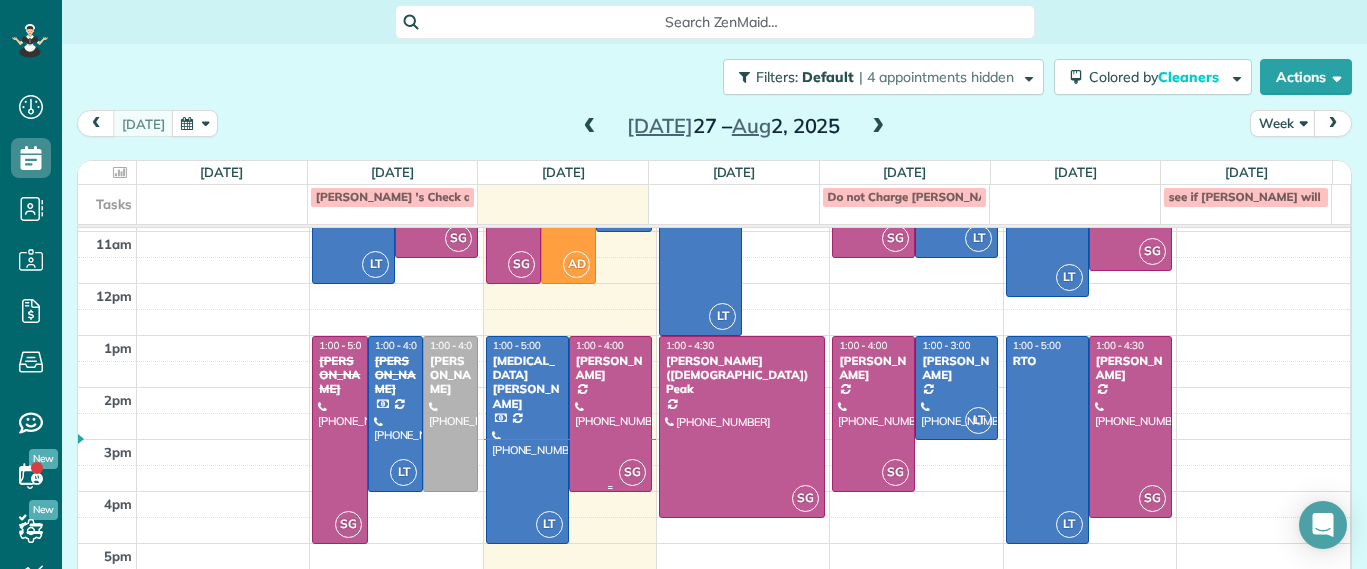click at bounding box center (610, 414) 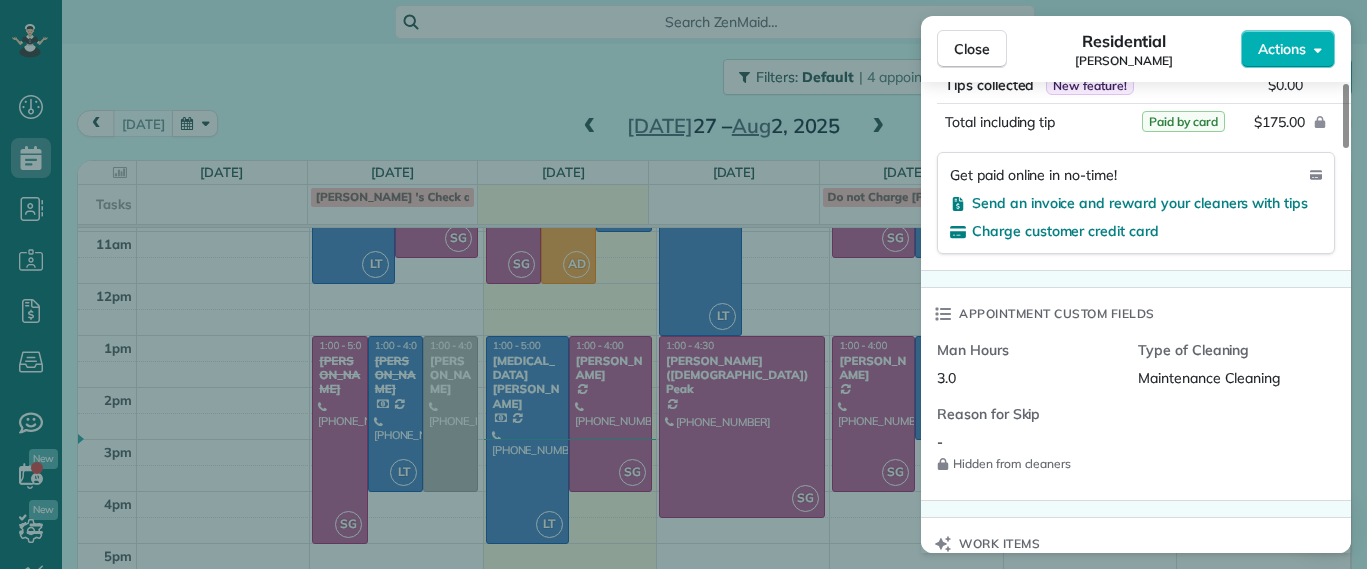 scroll, scrollTop: 1750, scrollLeft: 0, axis: vertical 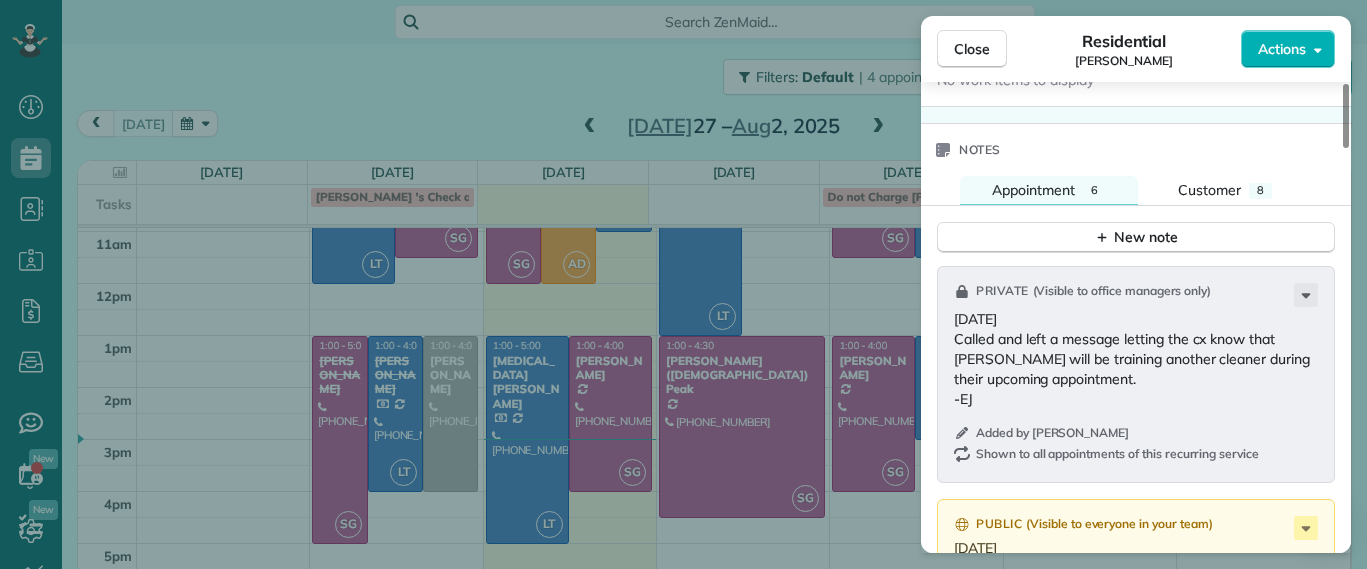 click on "Close Residential [PERSON_NAME] Actions Status Active [PERSON_NAME] · Open profile MOBILE [PHONE_NUMBER] Prefers Text Message  Copy [EMAIL_ADDRESS][DOMAIN_NAME] Copy View Details Residential [DATE] ( [DATE] ) 1:00 PM 4:00 PM 3 hours and 0 minutes Repeats weekly Edit recurring service Previous ([DATE]) Next ([DATE]) [STREET_ADDRESS][US_STATE] Service was not rated yet Setup ratings Cleaners Time in and out Assign Invite Cleaners [PERSON_NAME] 1:00 PM 4:00 PM Checklist Try Now Keep this appointment up to your standards. Stay on top of every detail, keep your cleaners organised, and your client happy. Assign a checklist Watch a 5 min demo Billing Billing actions Service Service Price (1x $165.00) $165.00 Add an item Overcharge $10.00 Discount $0.00 Coupon discount - Primary tax - Secondary tax - Total appointment price $175.00 Tips collected New feature! $0.00 Paid by card Total including tip $175.00 Get paid online in no-time! Send an invoice and reward your cleaners with tips Man Hours" at bounding box center [683, 284] 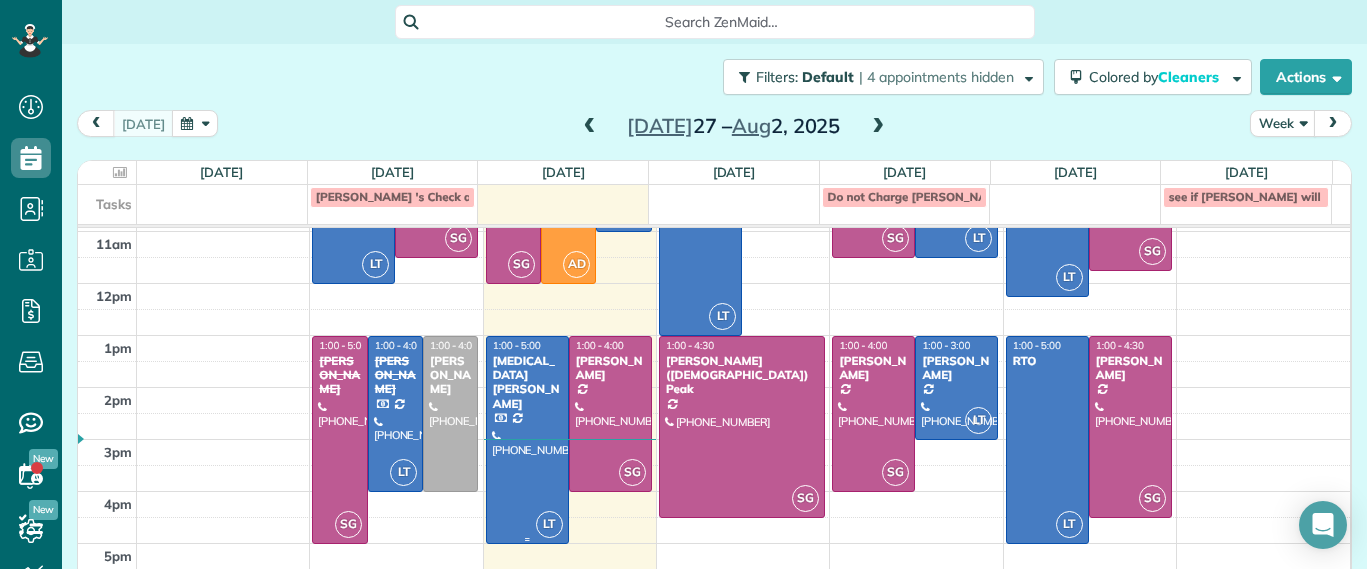 click at bounding box center (527, 440) 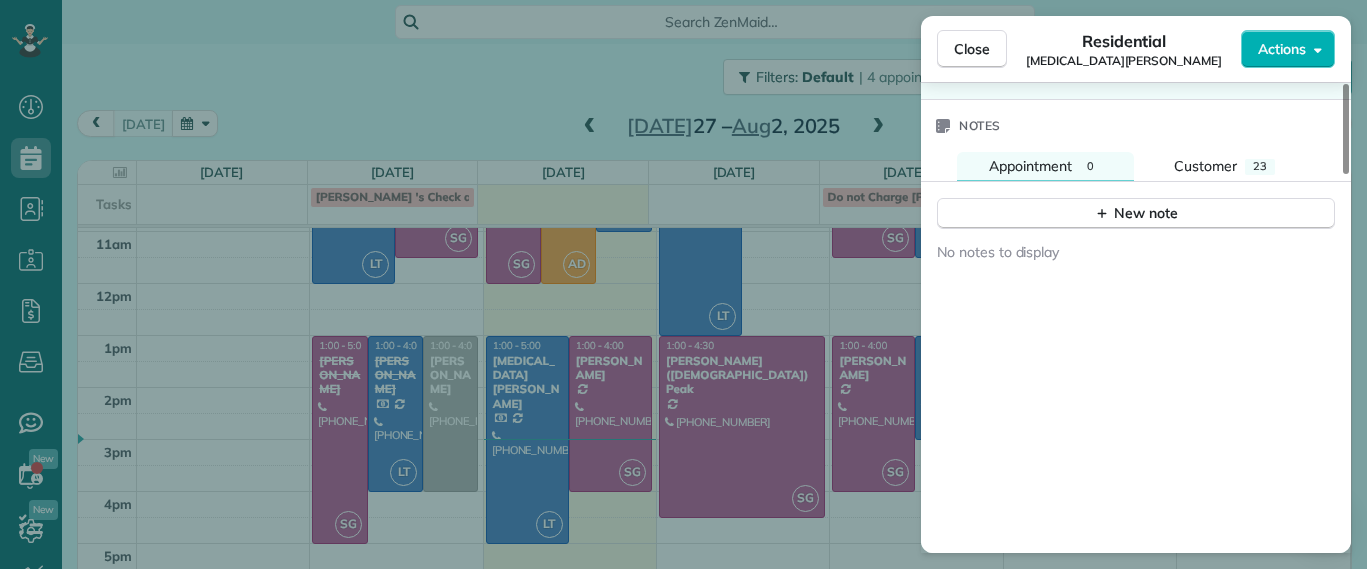 scroll, scrollTop: 1481, scrollLeft: 0, axis: vertical 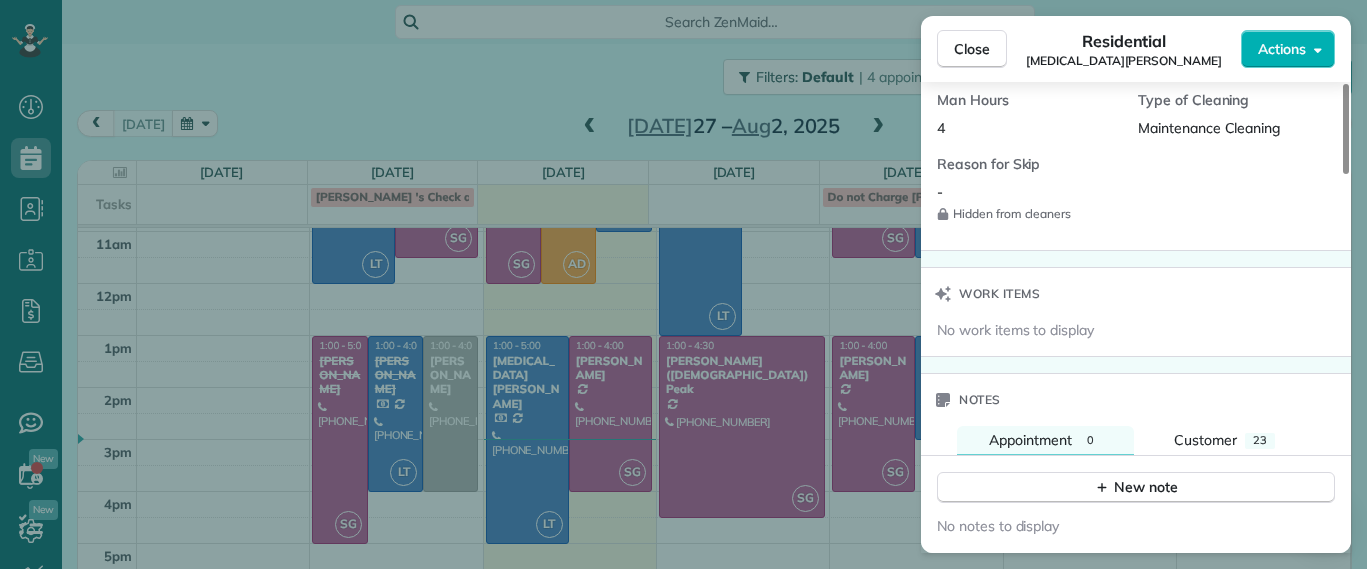 click on "Close Residential [MEDICAL_DATA][PERSON_NAME] Actions Status Active [MEDICAL_DATA][PERSON_NAME] · Open profile HOME [PHONE_NUMBER] Copy [EMAIL_ADDRESS][DOMAIN_NAME] Copy View Details Residential [DATE] ( [DATE] ) 1:00 PM 5:00 PM 4 hours and 0 minutes Repeats every 2 weeks Edit recurring service Previous ([DATE]) Next ([DATE]) [STREET_ADDRESS][PERSON_NAME] Service was not rated yet Setup ratings Cleaners Time in and out Assign Invite Cleaners [PERSON_NAME] 1:00 PM 5:00 PM Checklist Try Now Keep this appointment up to your standards. Stay on top of every detail, keep your cleaners organised, and your client happy. Assign a checklist Watch a 5 min demo Billing Billing actions Service Service Price (1x $87.45) $87.45 Add an item Overcharge $0.00 Discount $0.00 Coupon discount - Primary tax - Secondary tax - Total appointment price $87.45 Tips collected New feature! $0.00 Paid by card Total including tip $87.45 Get paid online in no-time! Send an invoice and reward your cleaners with tips Charge customer credit card Man Hours" at bounding box center [683, 284] 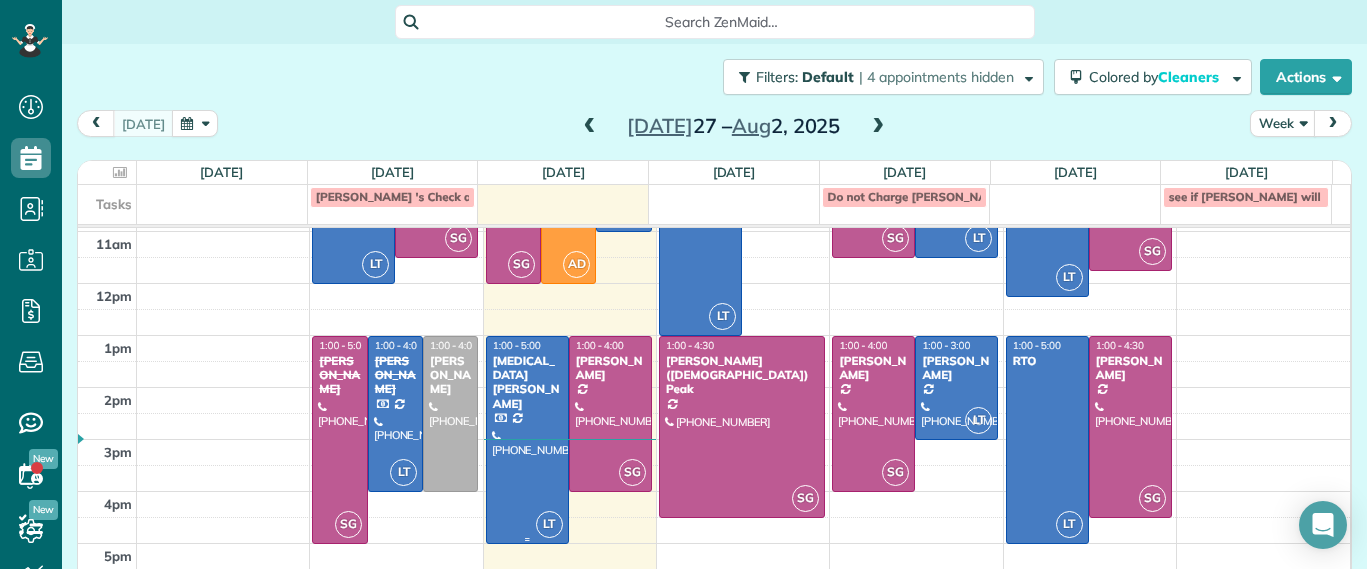 click on "[MEDICAL_DATA][PERSON_NAME]" at bounding box center [527, 383] 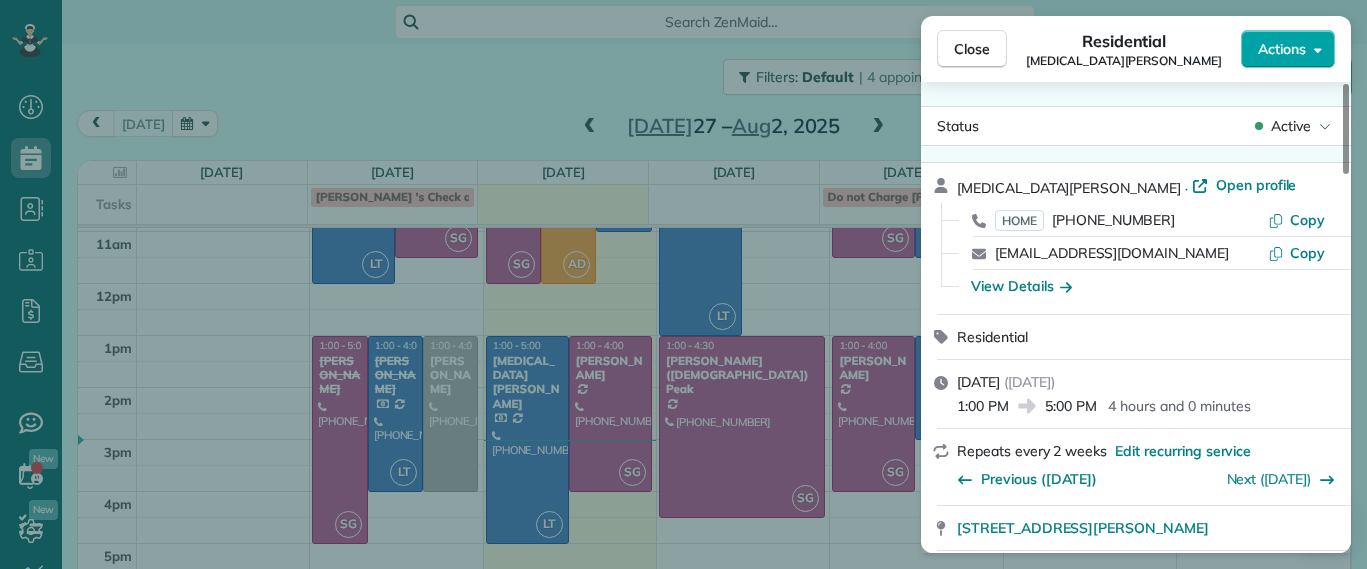 click on "Actions" at bounding box center (1282, 49) 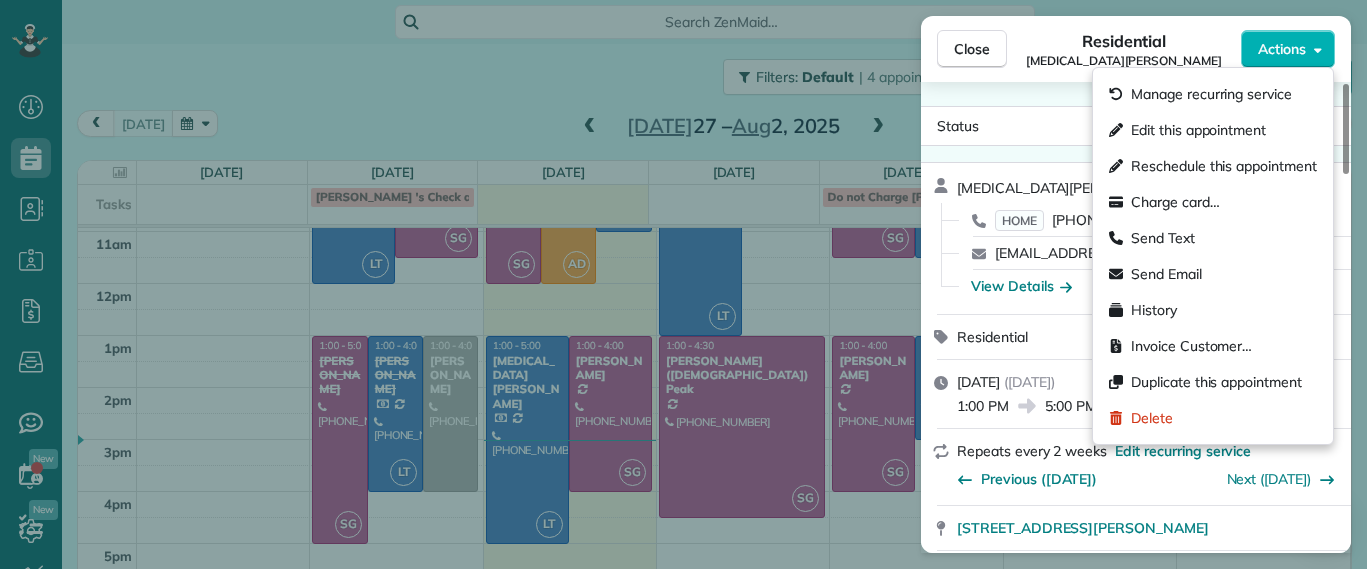 click at bounding box center (961, 286) 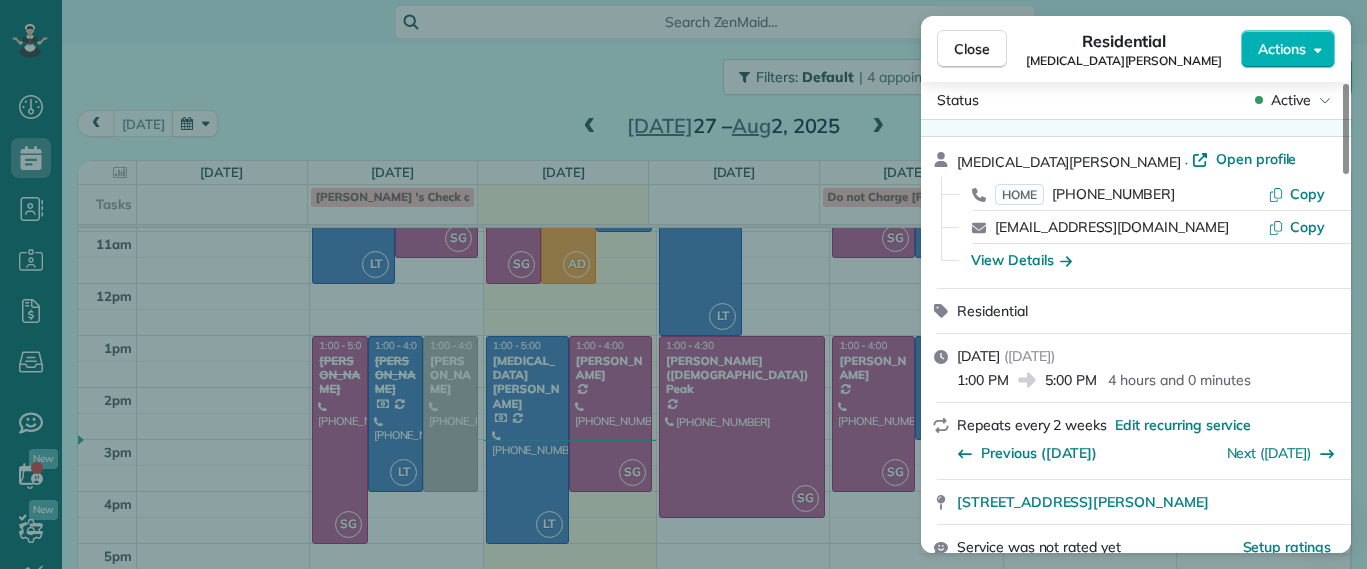 scroll, scrollTop: 0, scrollLeft: 0, axis: both 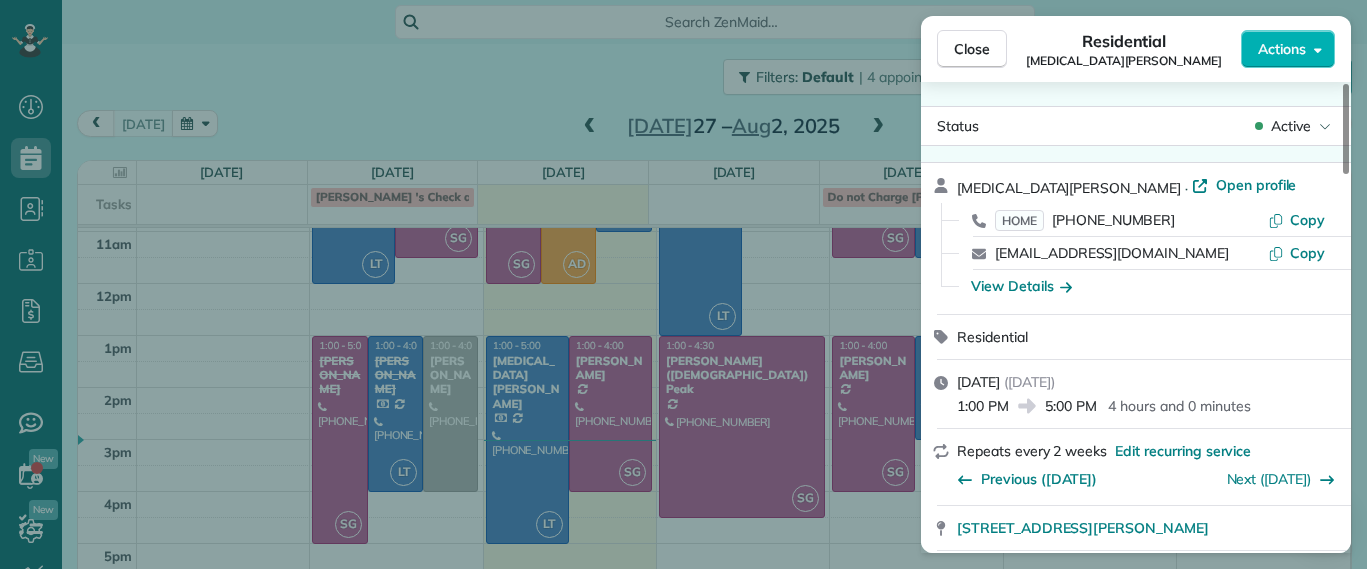 drag, startPoint x: 1315, startPoint y: 335, endPoint x: 647, endPoint y: 89, distance: 711.85675 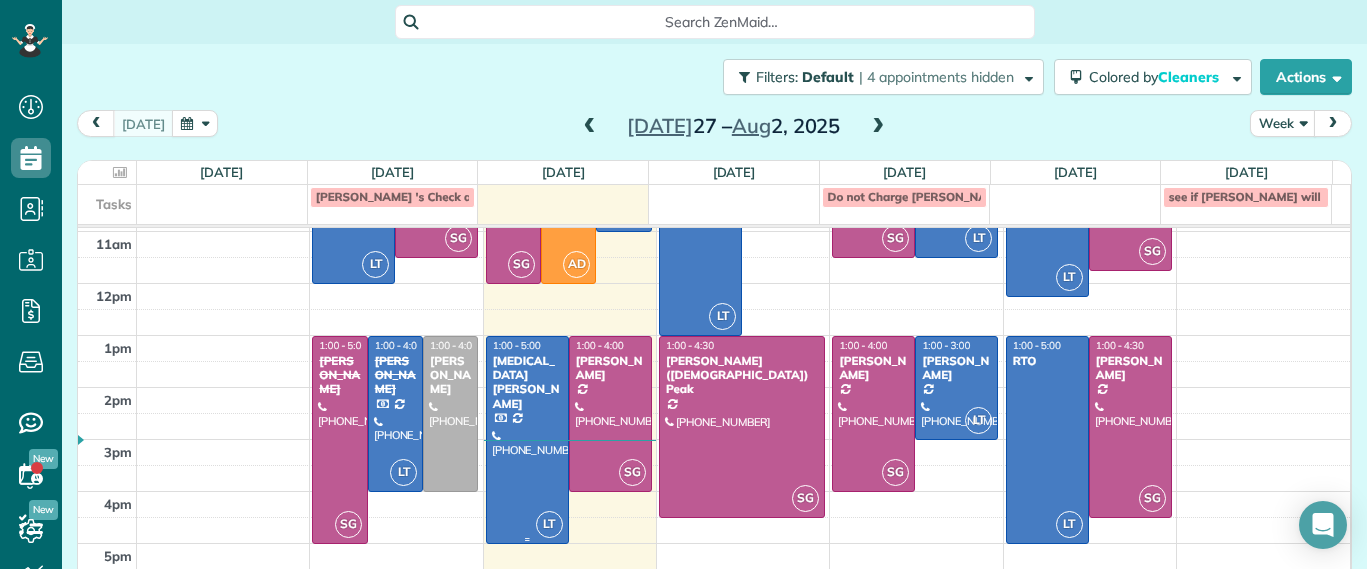drag, startPoint x: 519, startPoint y: 408, endPoint x: 692, endPoint y: 343, distance: 184.80801 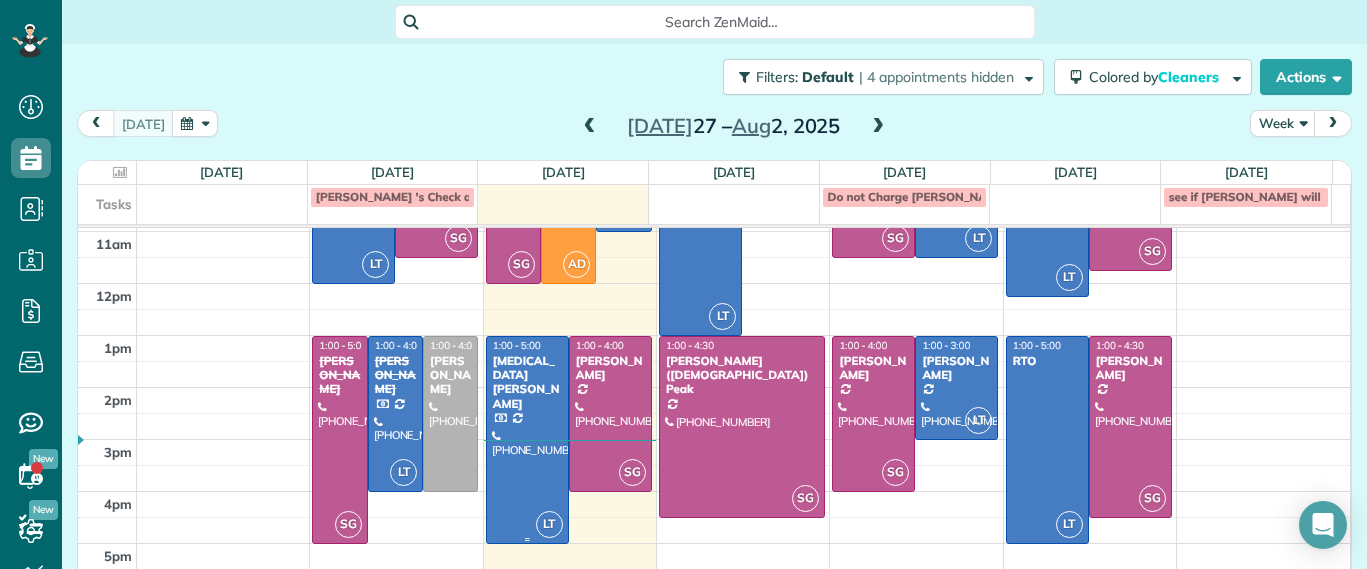 click at bounding box center [527, 440] 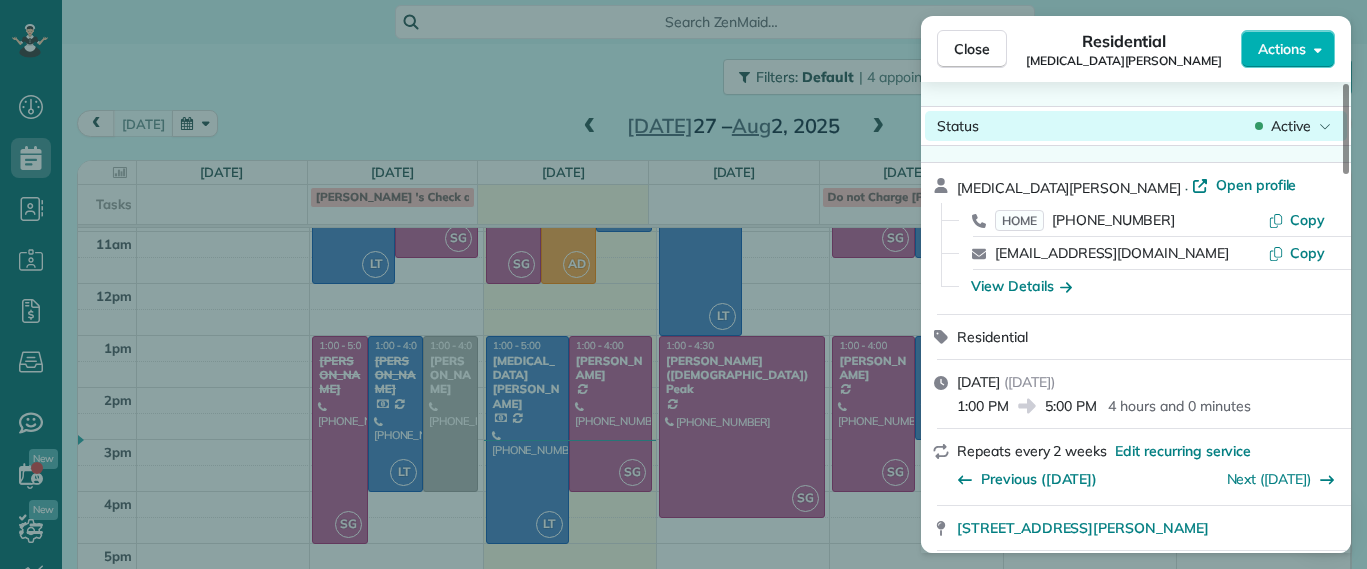 click on "Active" at bounding box center [1293, 126] 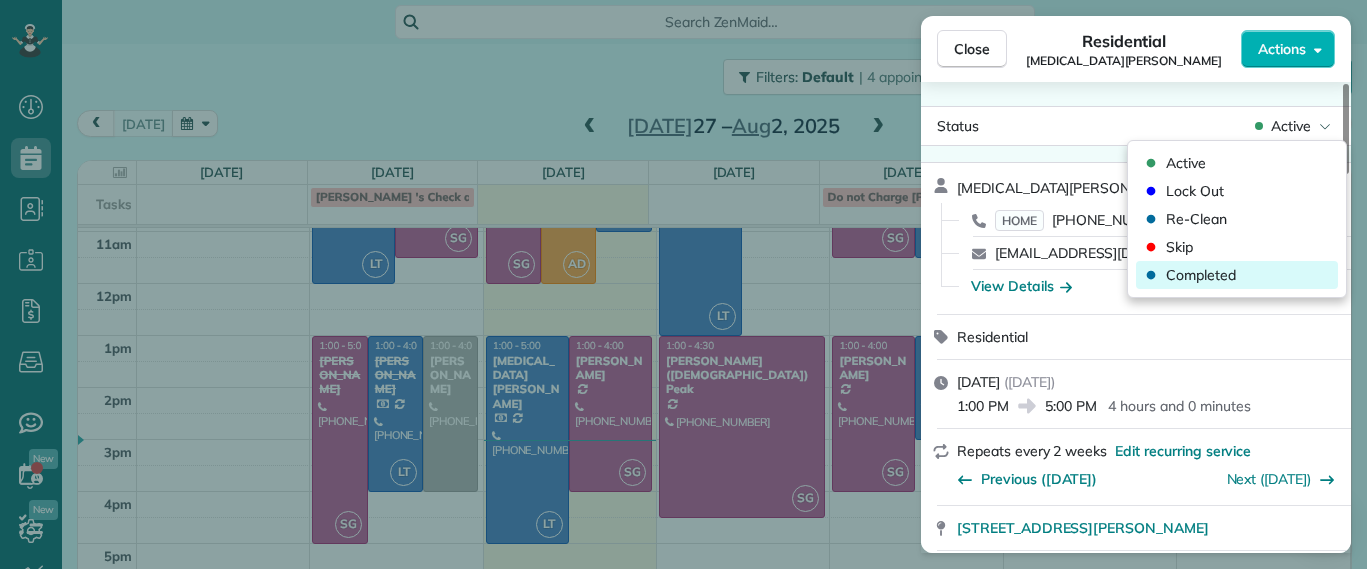 click on "Completed" at bounding box center [1201, 275] 